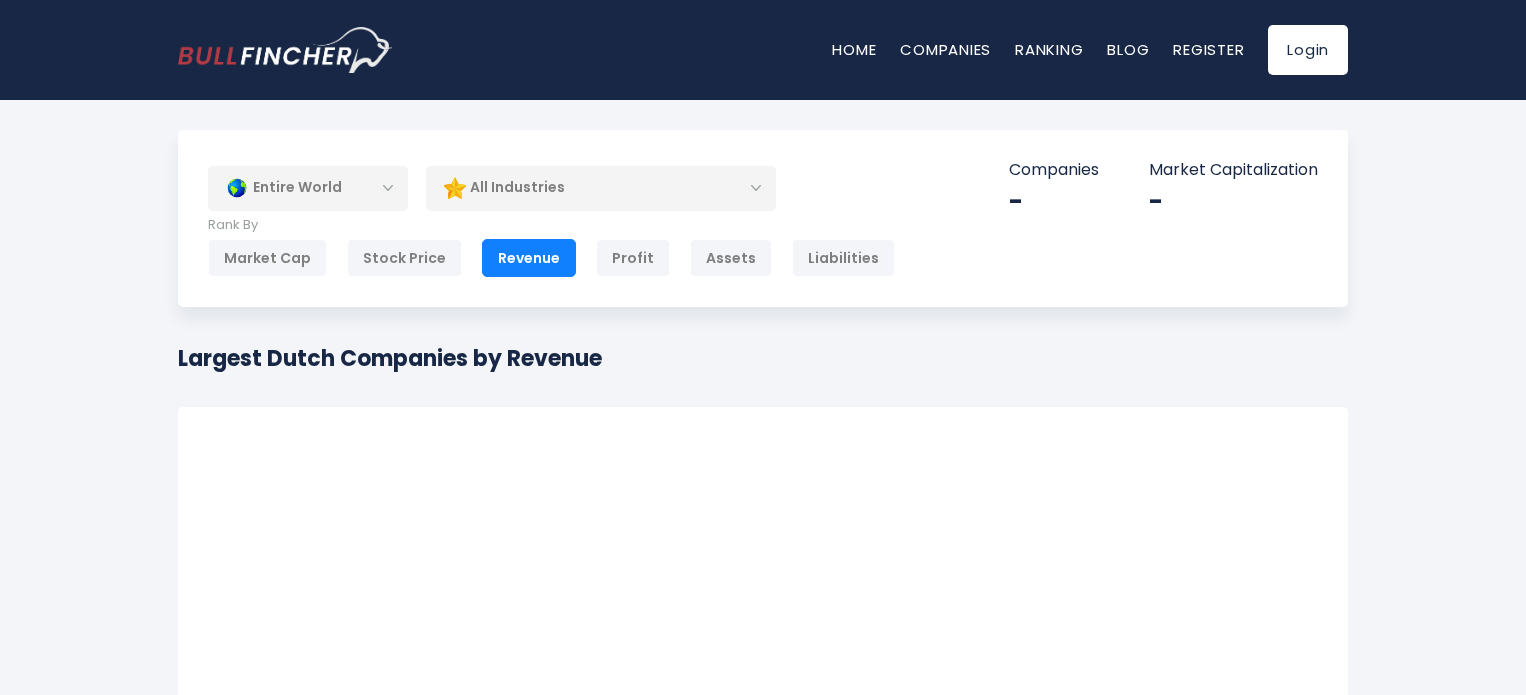 scroll, scrollTop: 188, scrollLeft: 0, axis: vertical 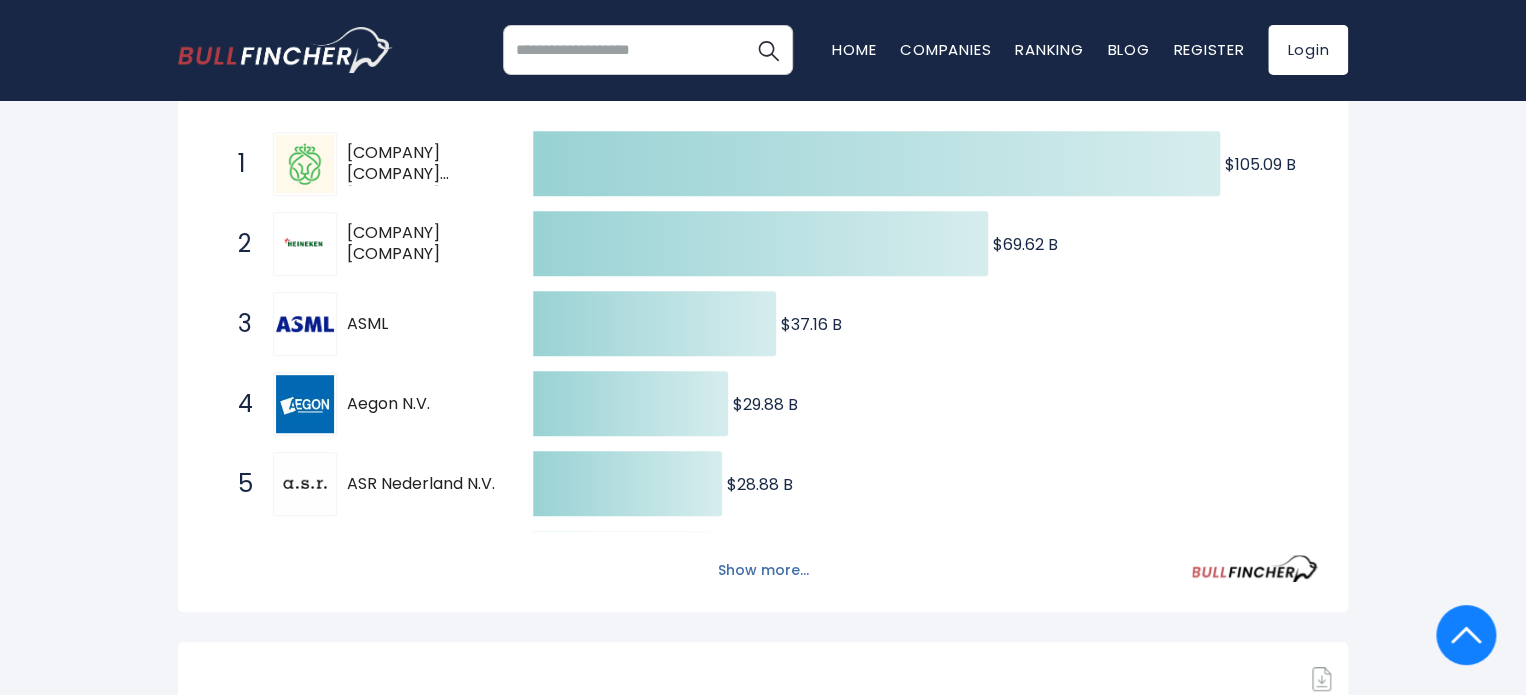click on "Show more..." at bounding box center [763, 570] 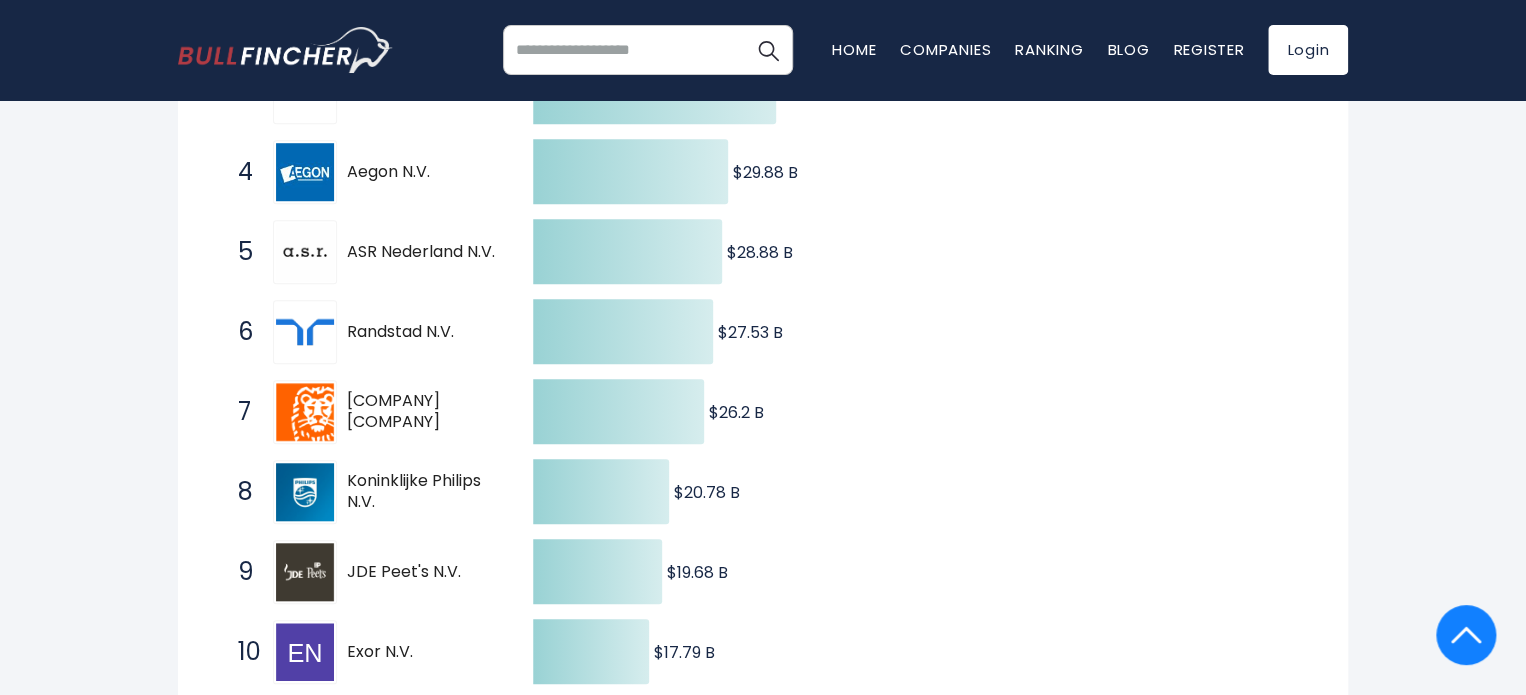 scroll, scrollTop: 640, scrollLeft: 0, axis: vertical 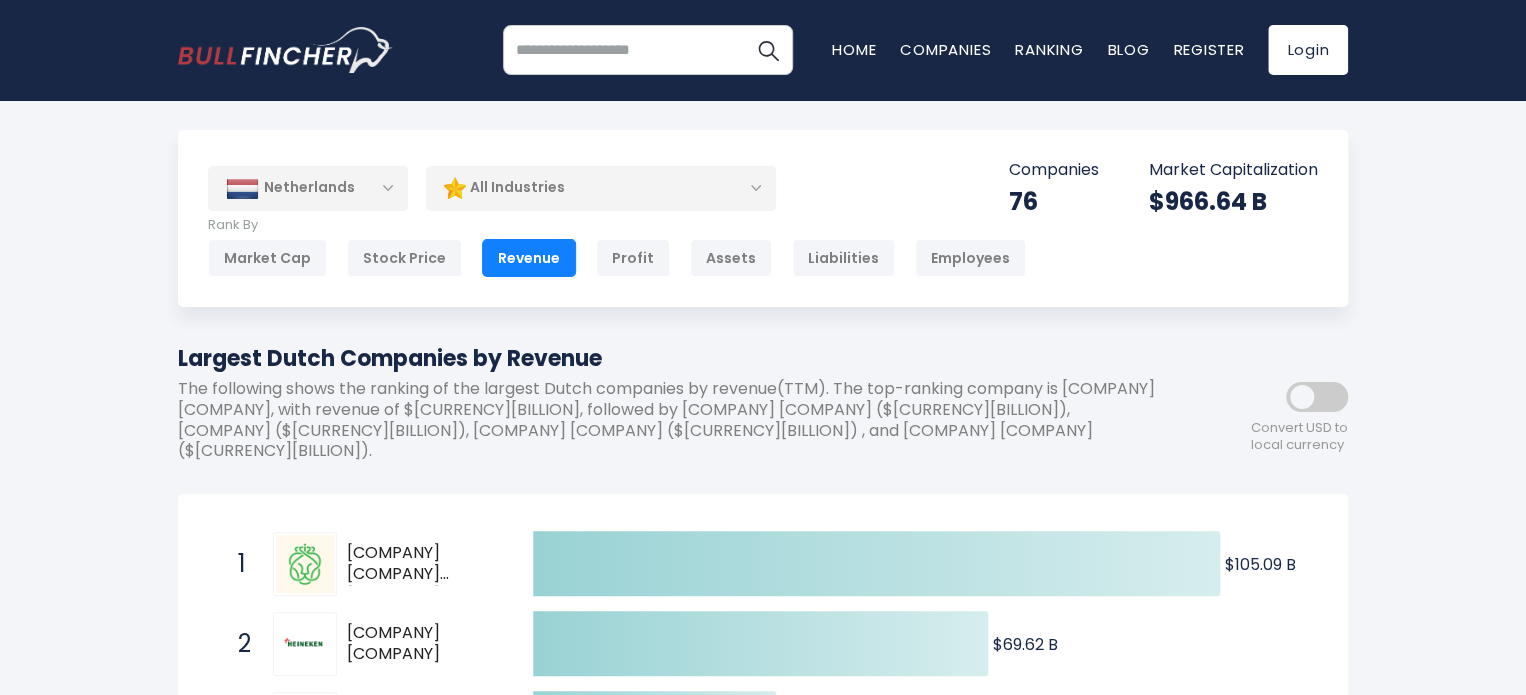 click on "Netherlands" at bounding box center [308, 188] 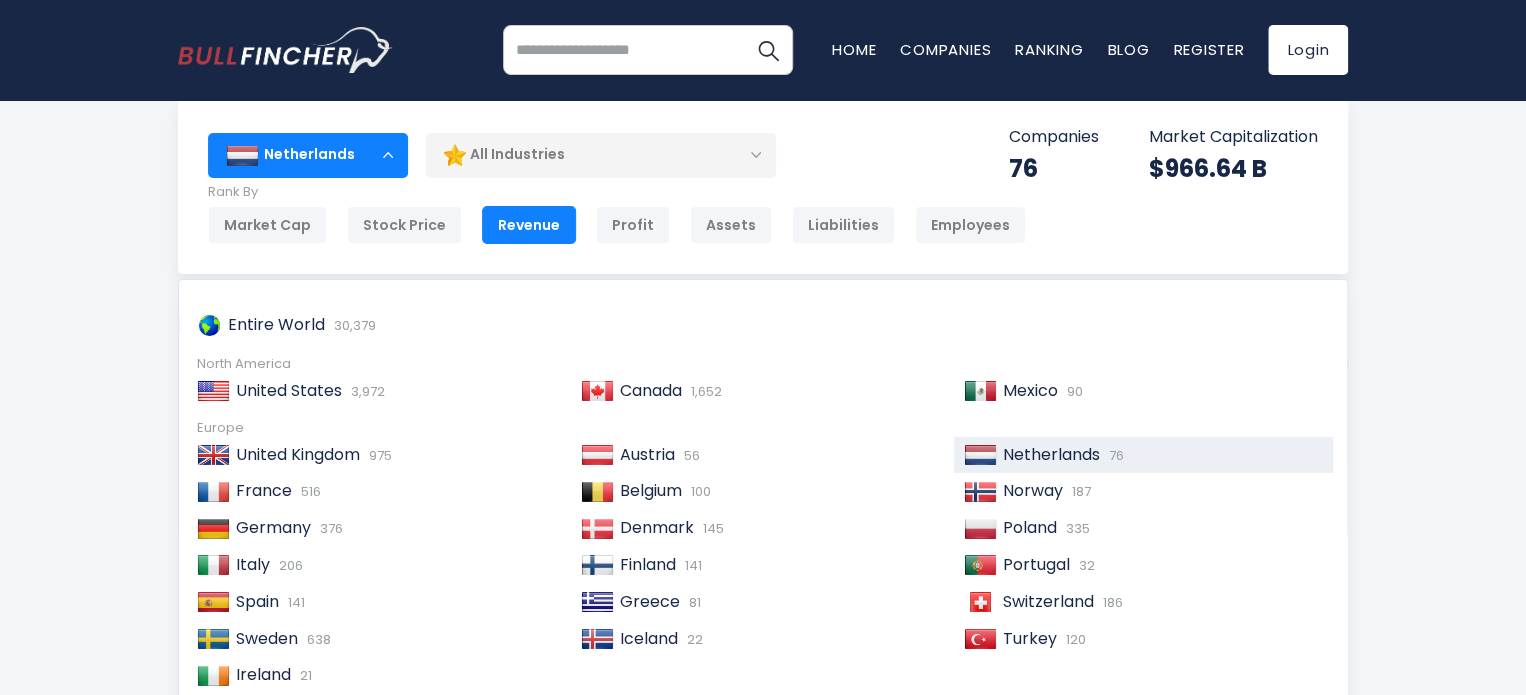 scroll, scrollTop: 0, scrollLeft: 0, axis: both 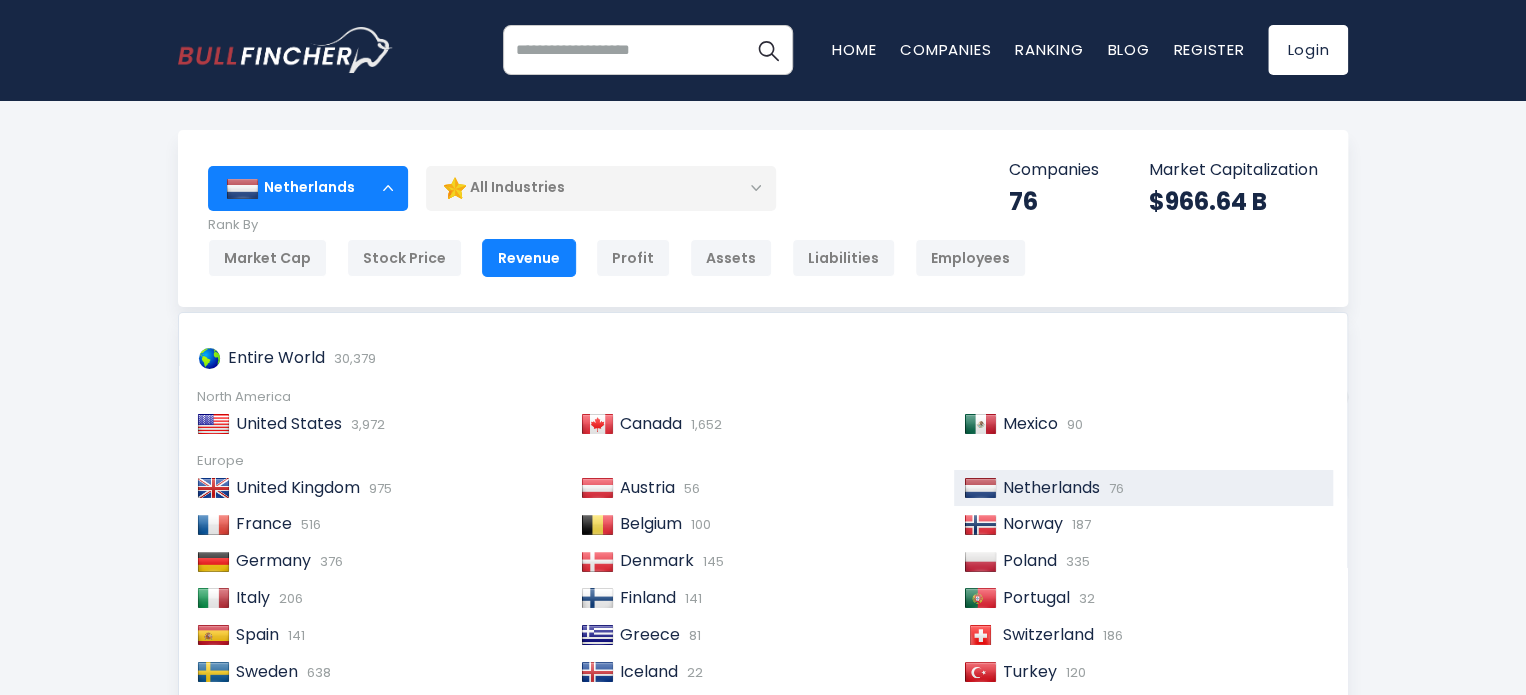 drag, startPoint x: 1397, startPoint y: 0, endPoint x: 1432, endPoint y: 208, distance: 210.92416 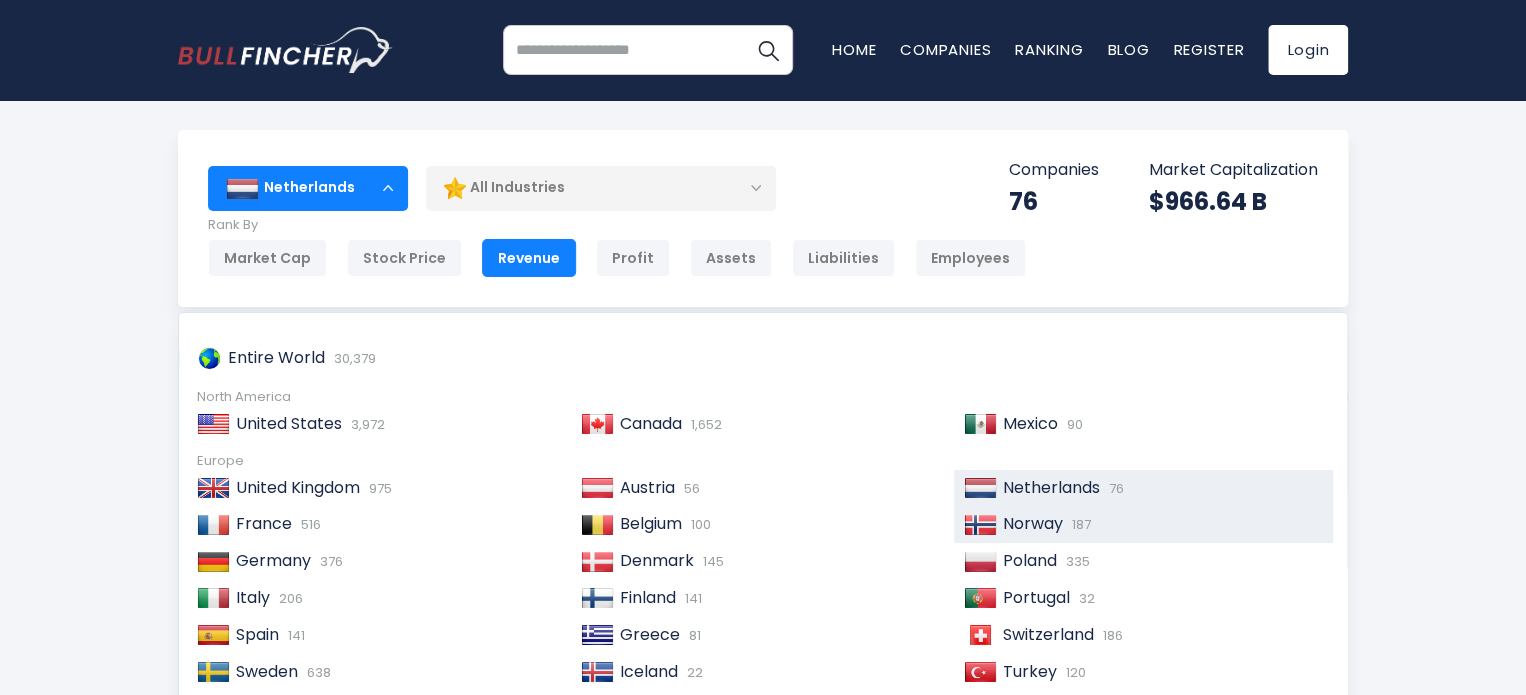 click on "Norway" at bounding box center (1033, 523) 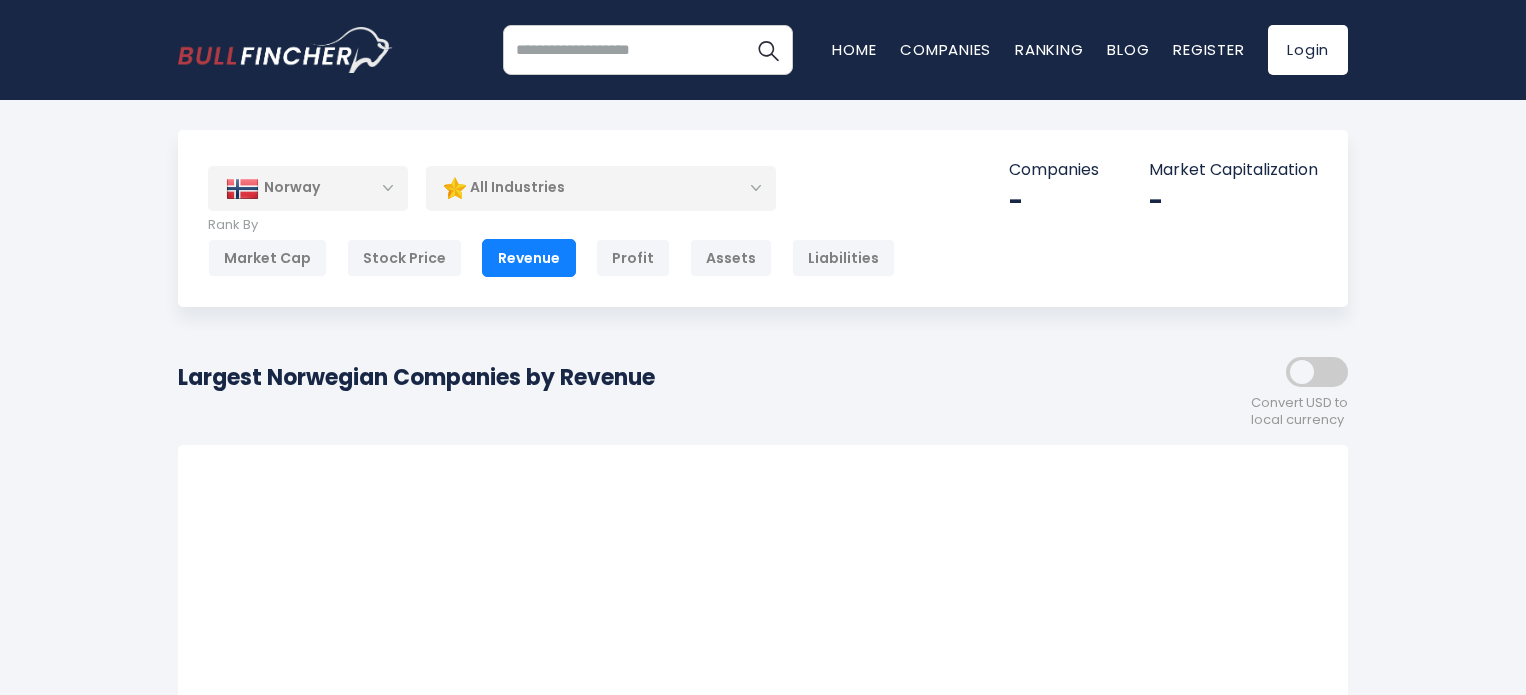 scroll, scrollTop: 0, scrollLeft: 0, axis: both 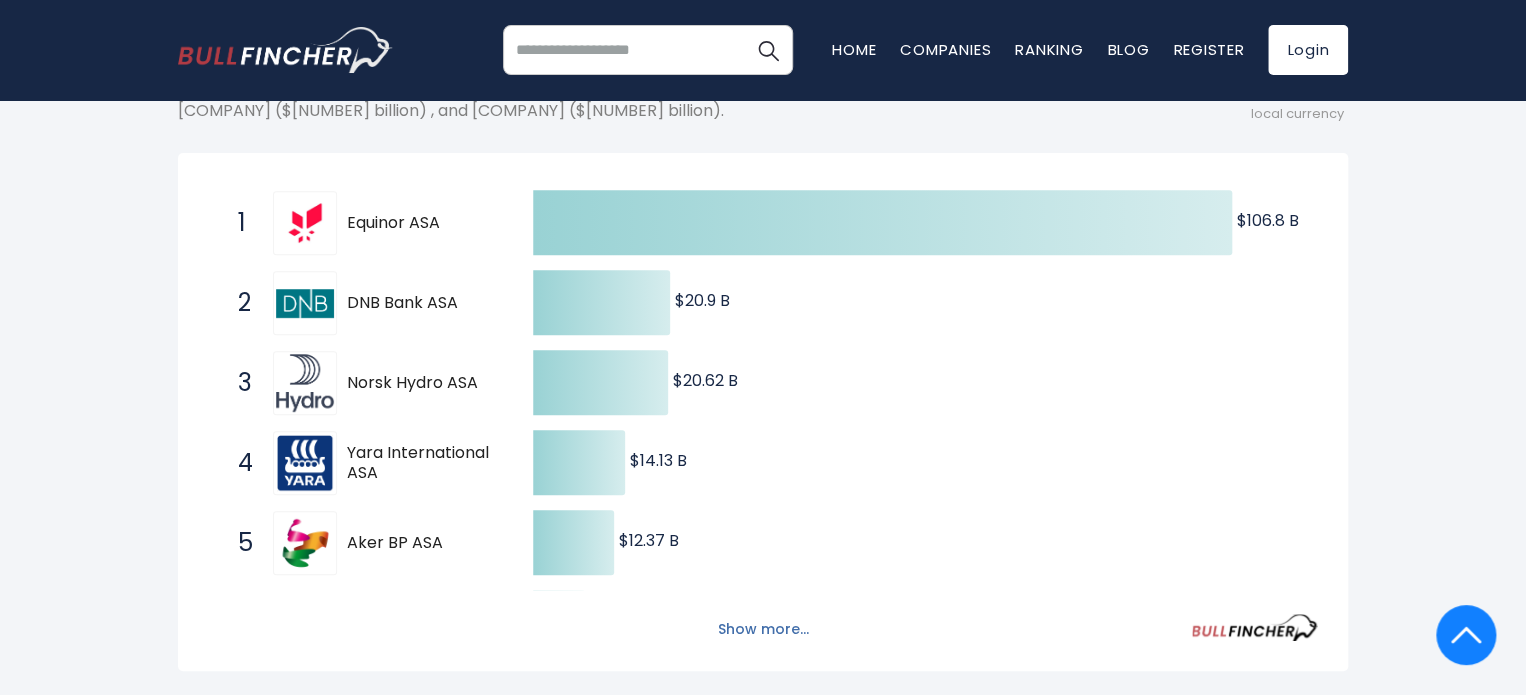 click on "Show more..." at bounding box center (763, 629) 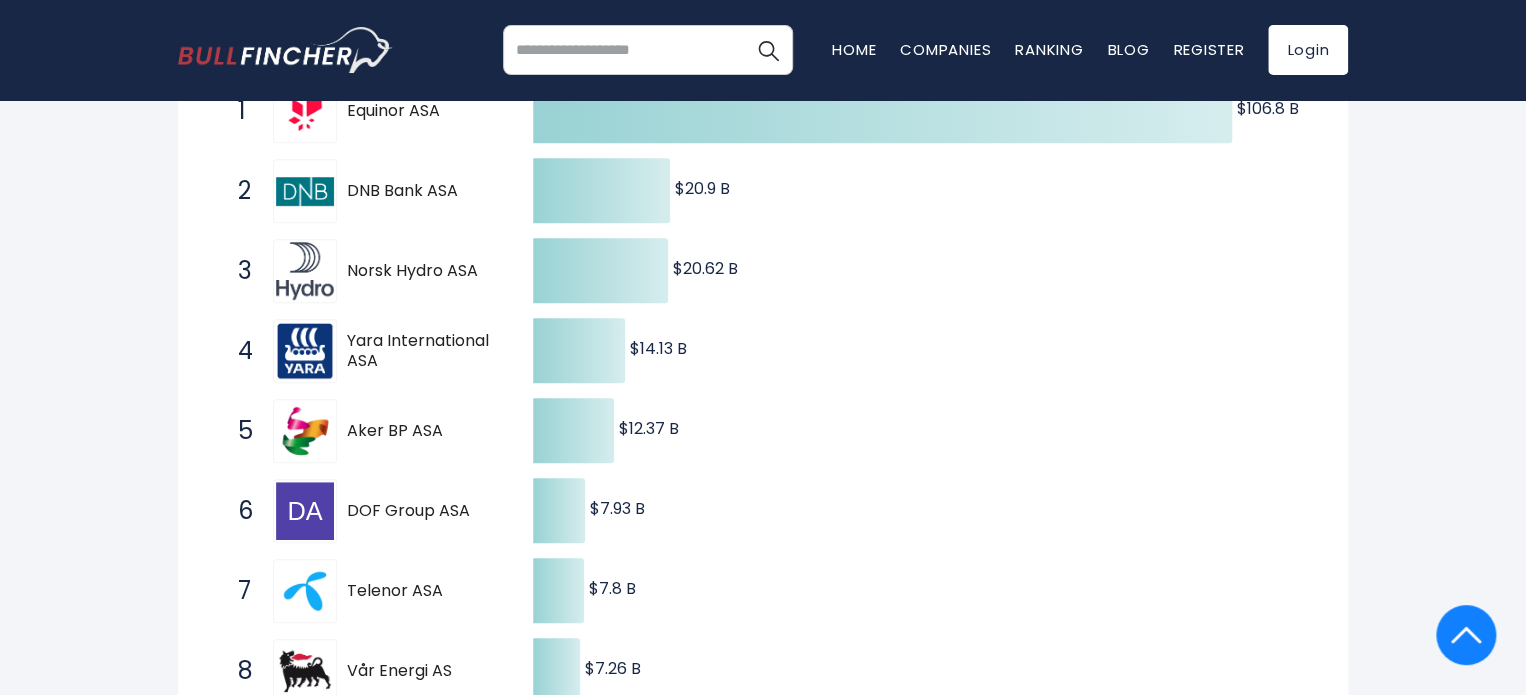 scroll, scrollTop: 440, scrollLeft: 0, axis: vertical 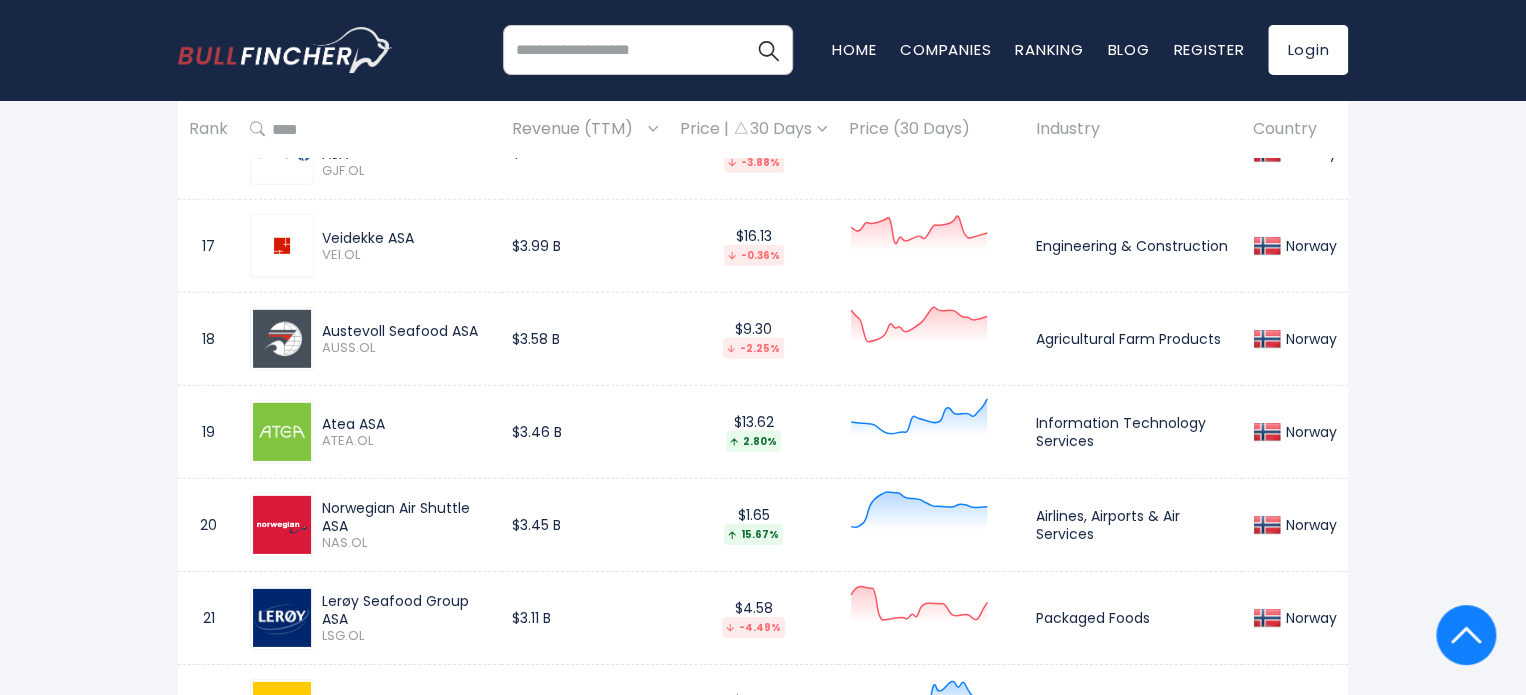 click on "Norway
Entire World   30,379
North America
3,972" at bounding box center [763, 6757] 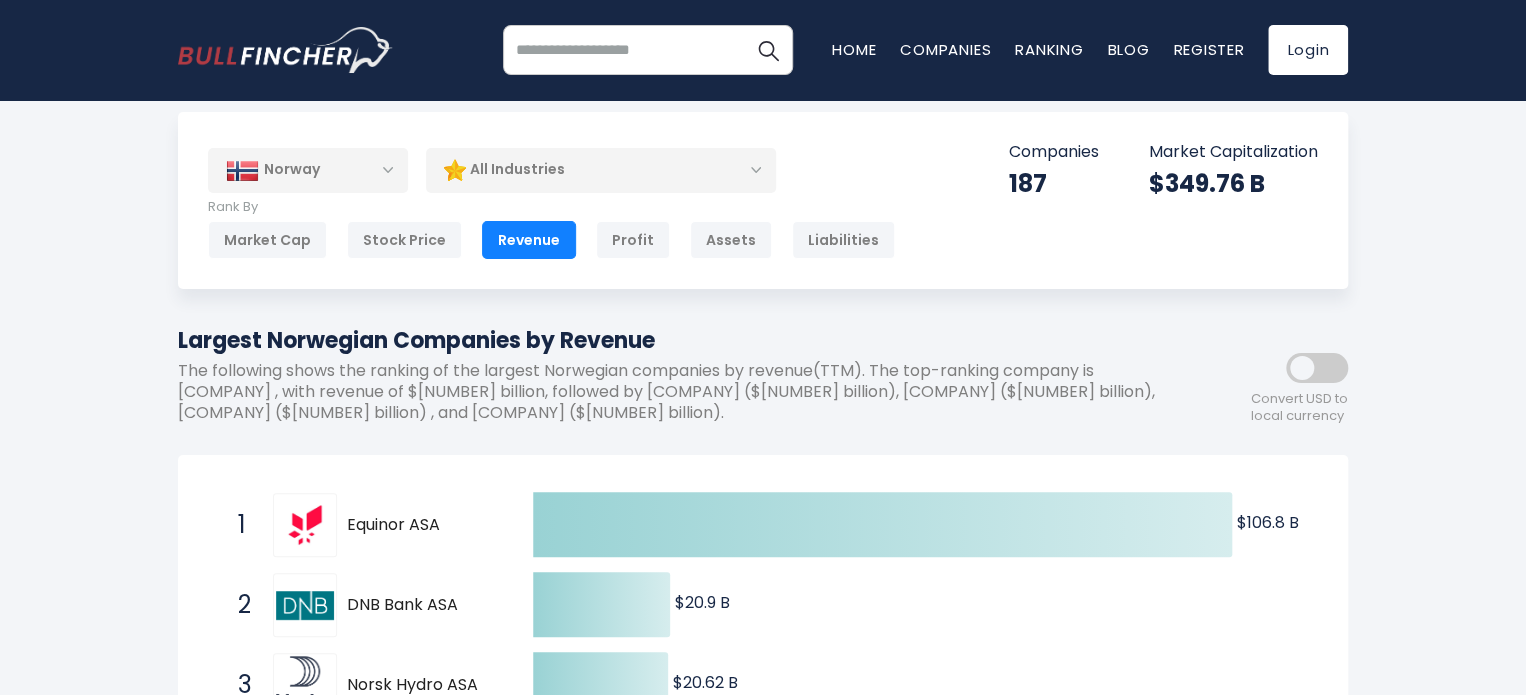 scroll, scrollTop: 0, scrollLeft: 0, axis: both 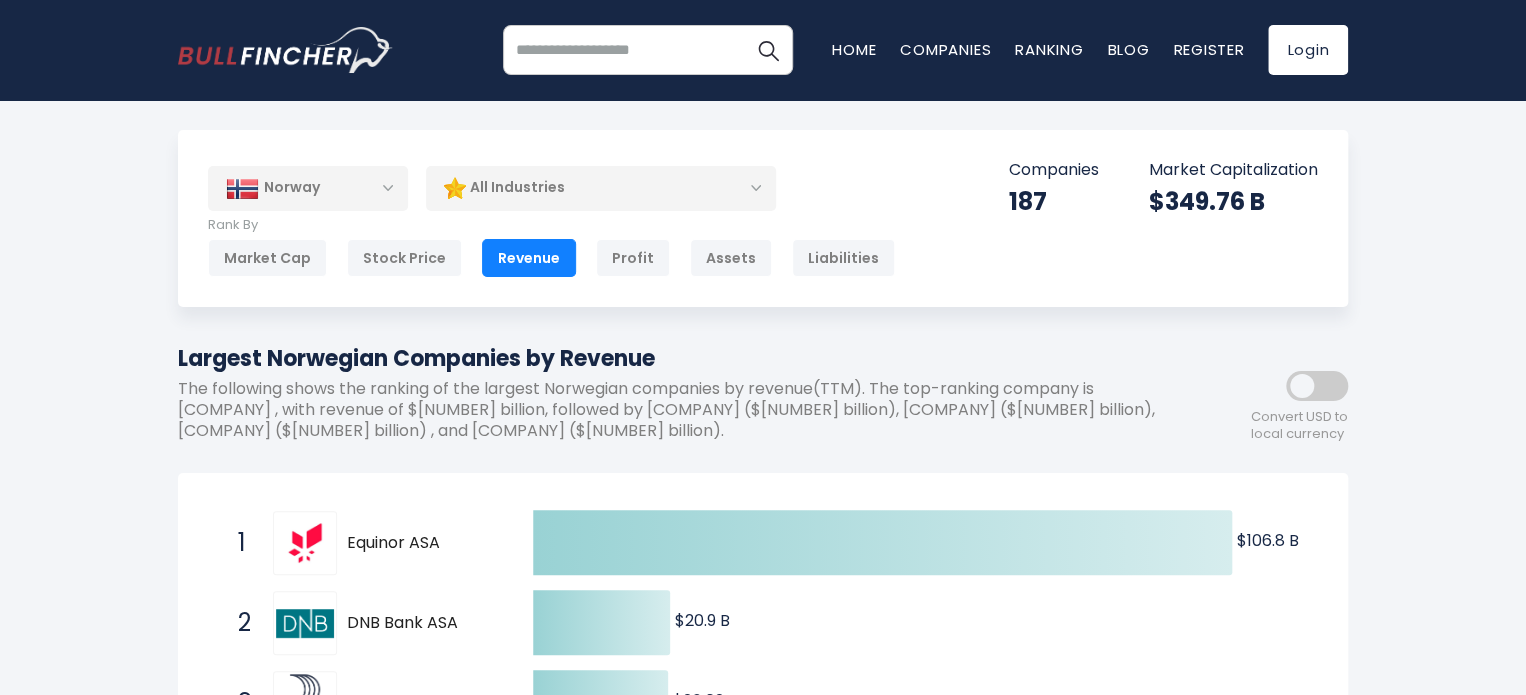 click on "All Industries" at bounding box center [601, 188] 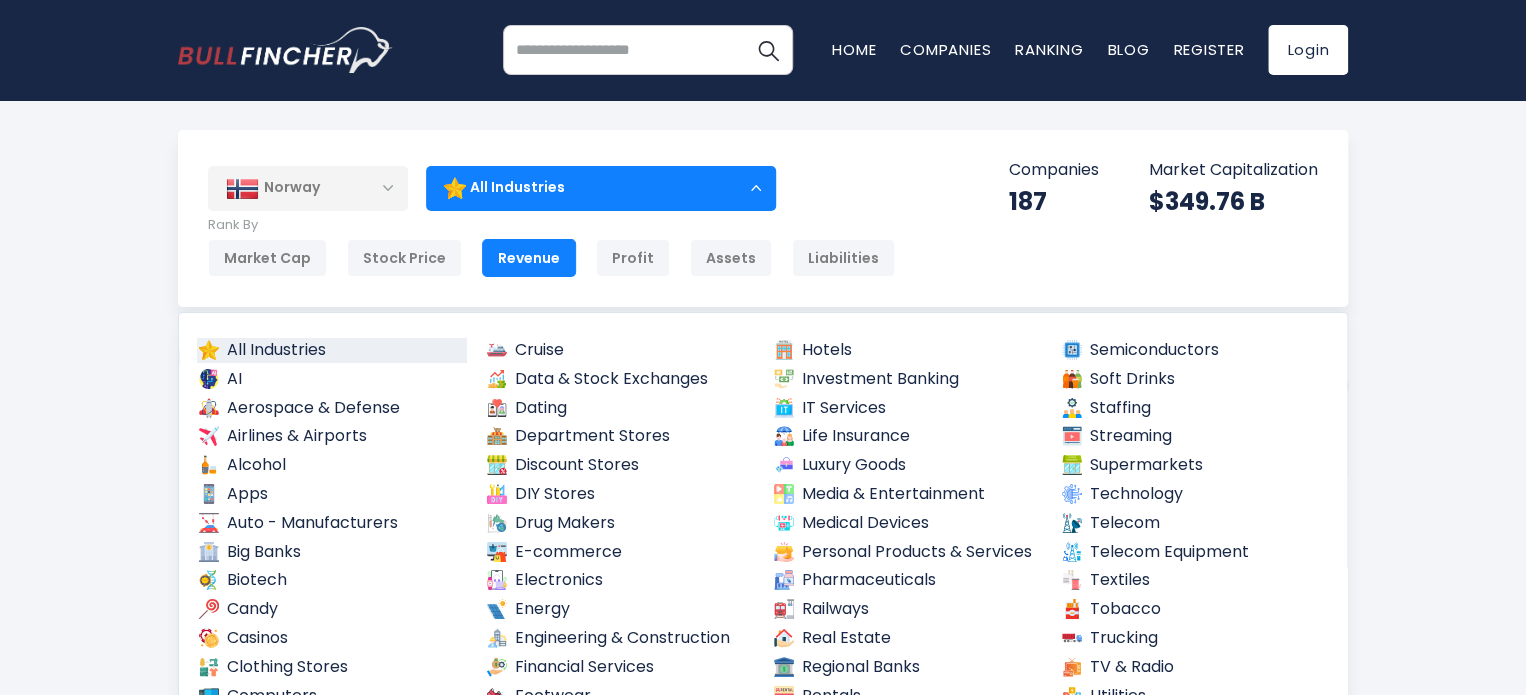 click on "All Industries" at bounding box center [601, 188] 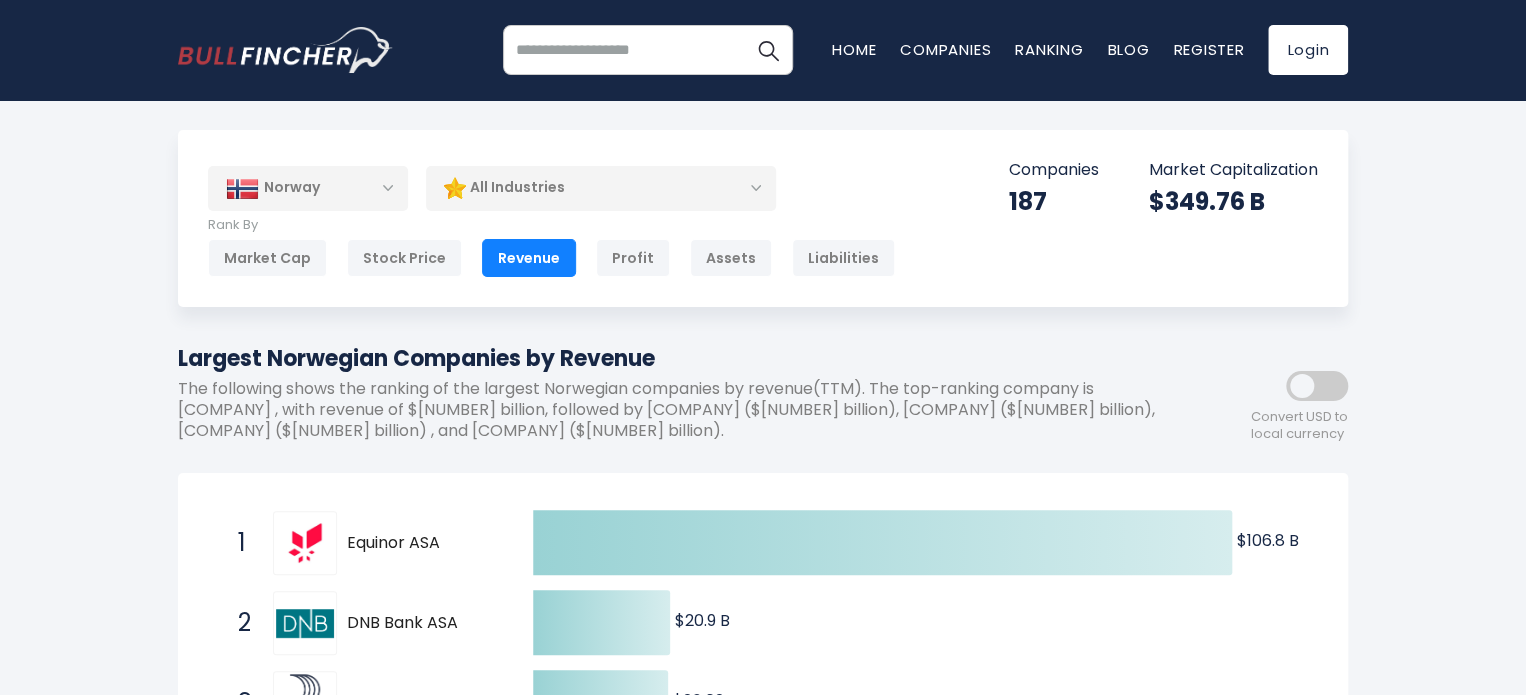 click on "Norway" at bounding box center (308, 188) 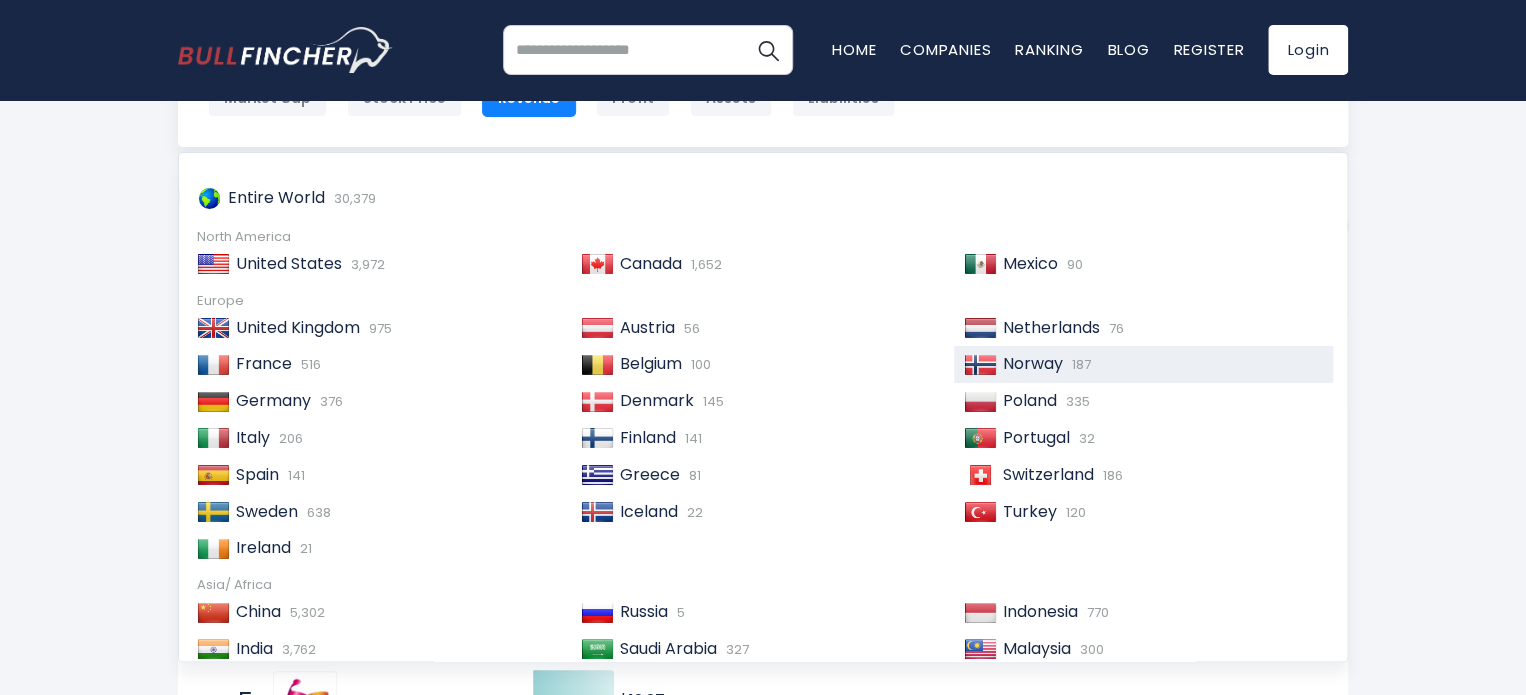 scroll, scrollTop: 200, scrollLeft: 0, axis: vertical 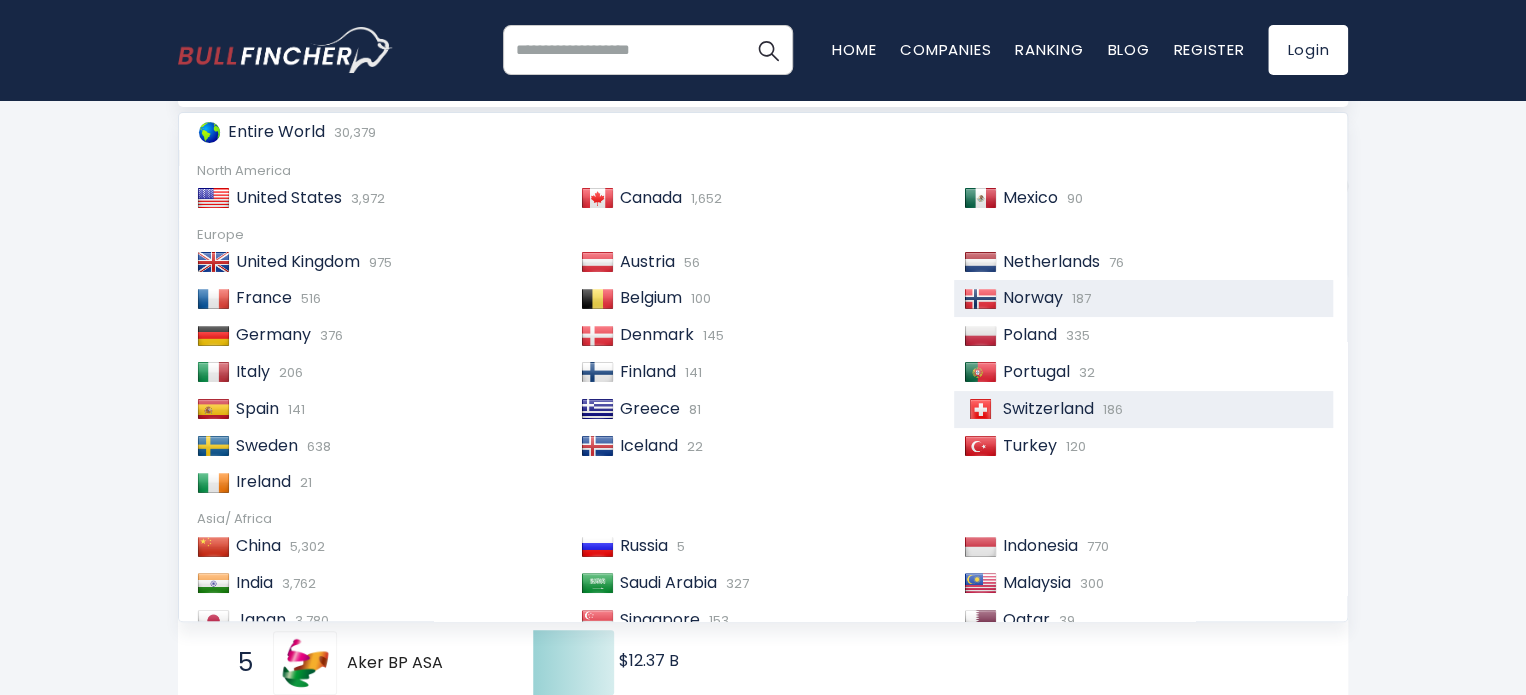 click on "Switzerland" at bounding box center (1048, 408) 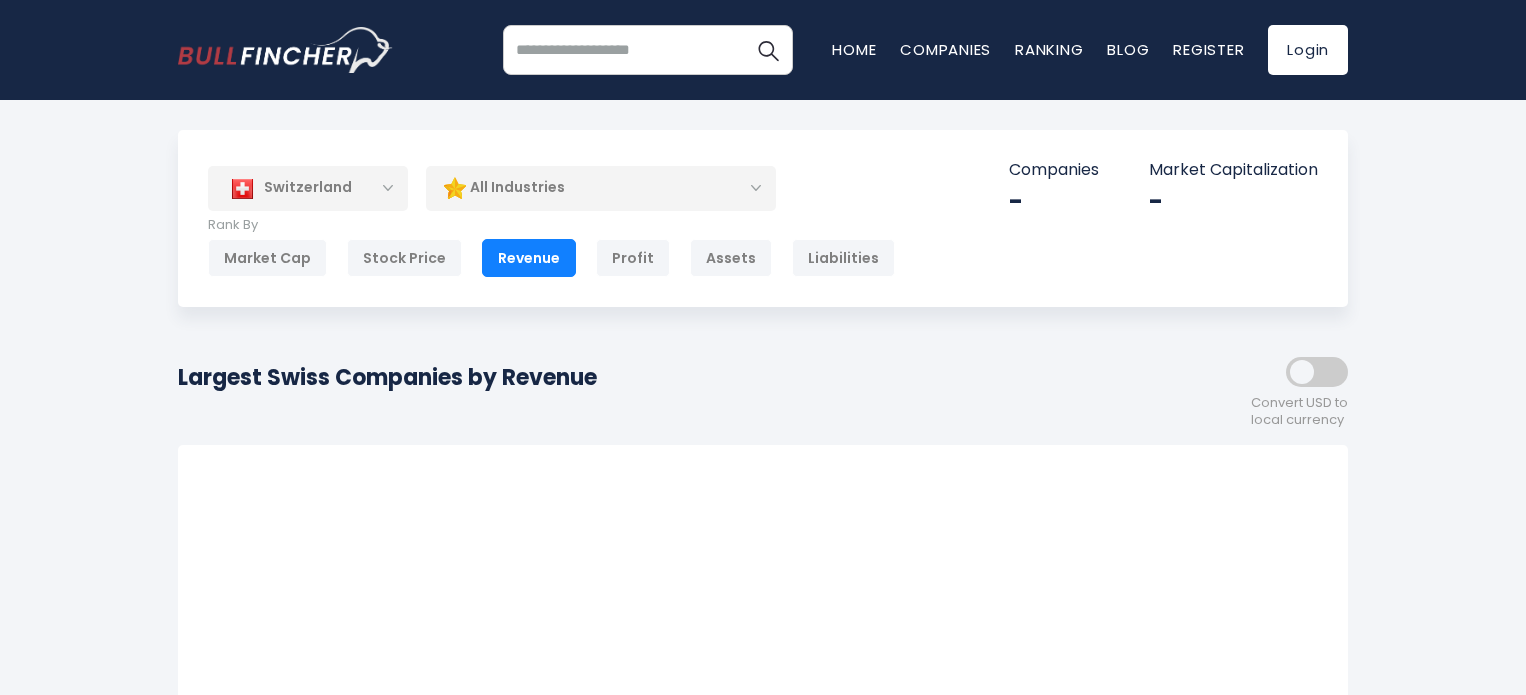 scroll, scrollTop: 0, scrollLeft: 0, axis: both 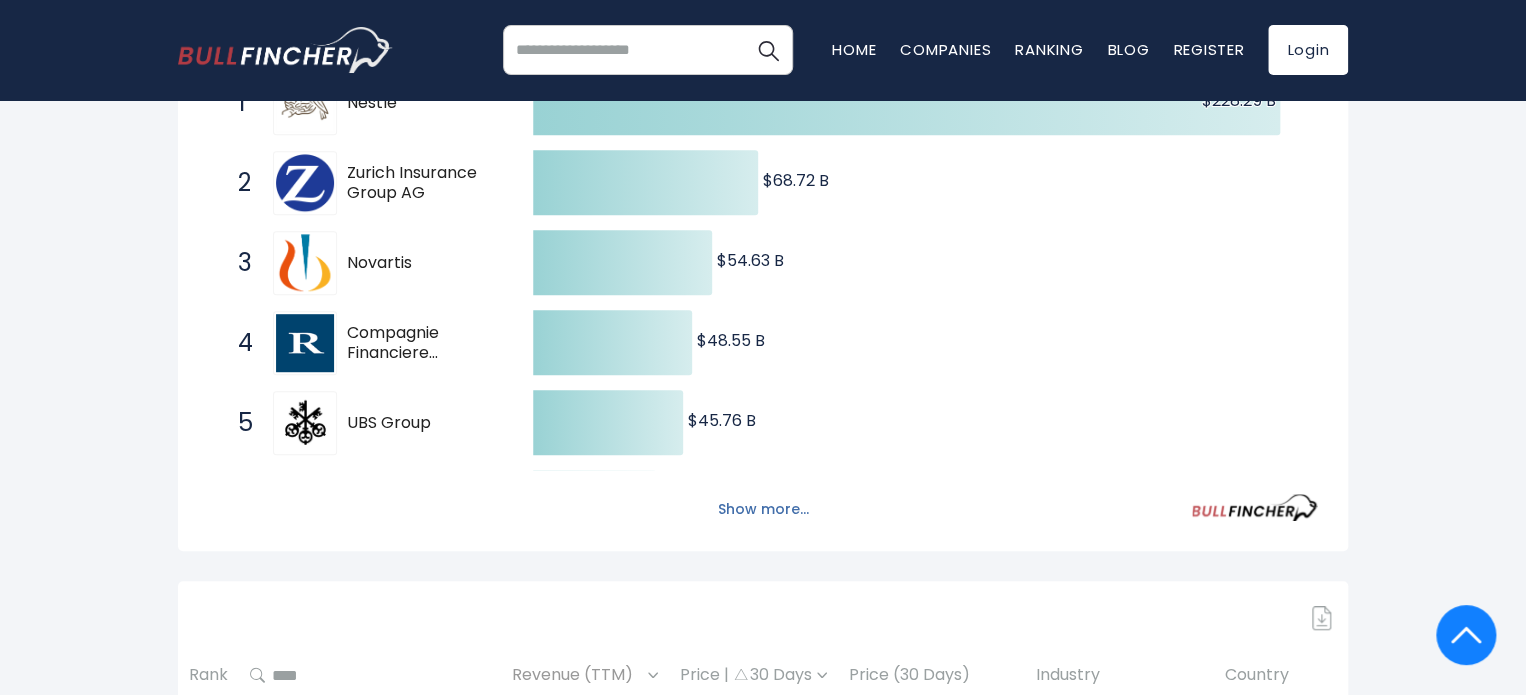 click on "Show more..." at bounding box center [763, 509] 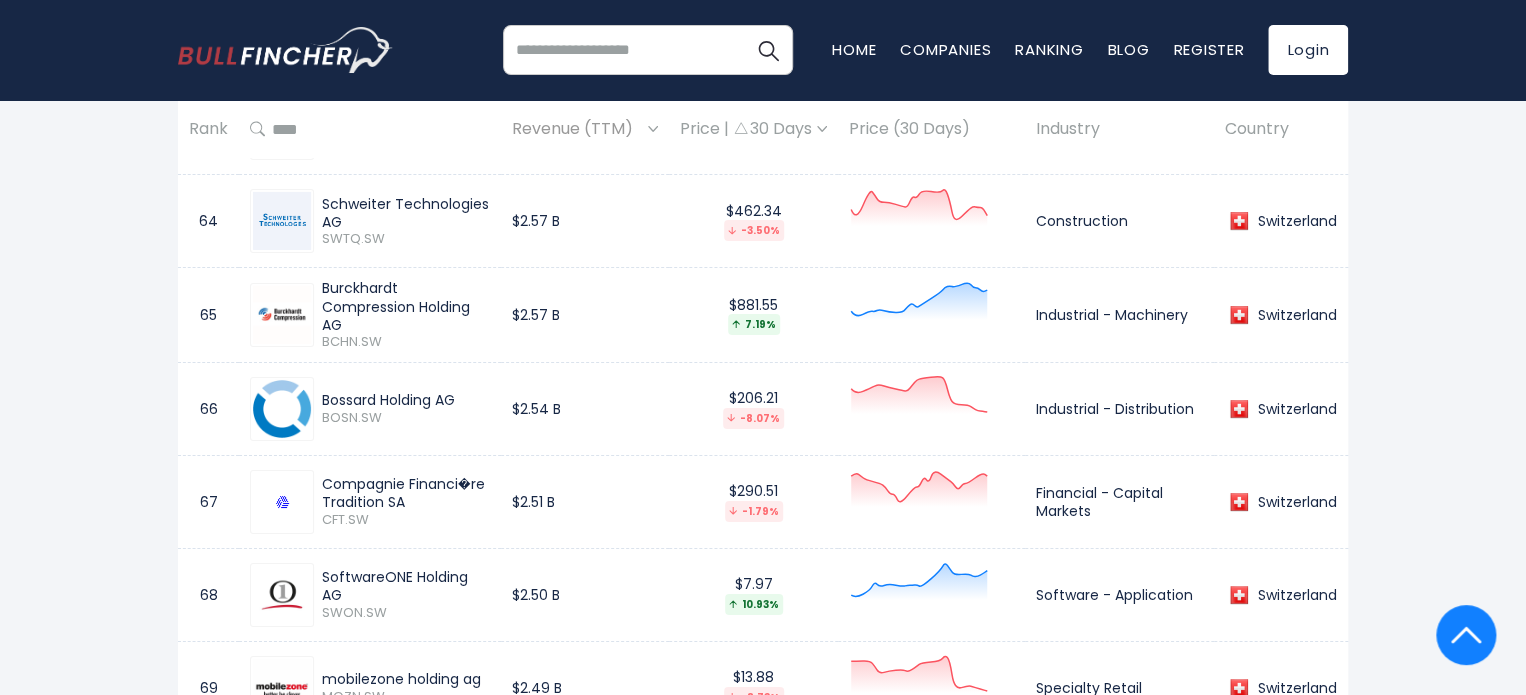 scroll, scrollTop: 7240, scrollLeft: 0, axis: vertical 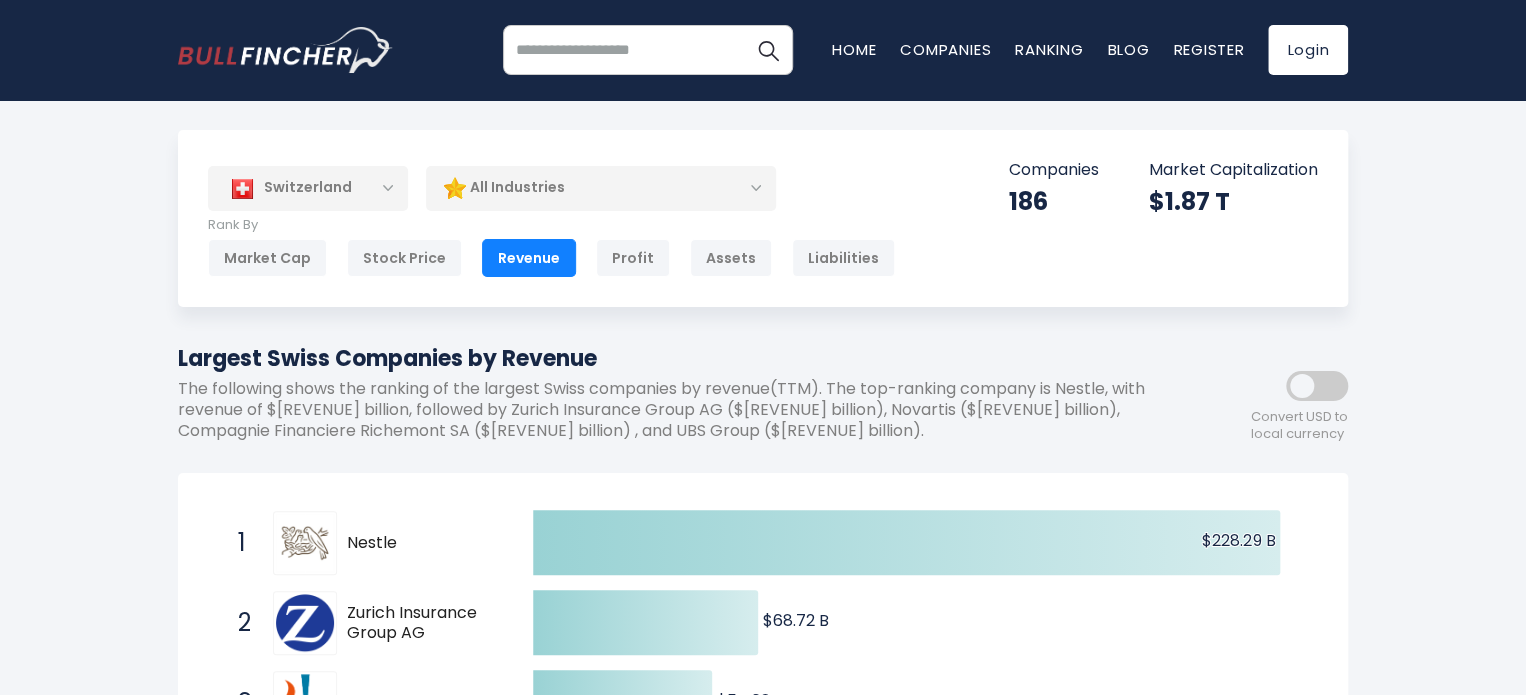 click on "Switzerland" at bounding box center [308, 188] 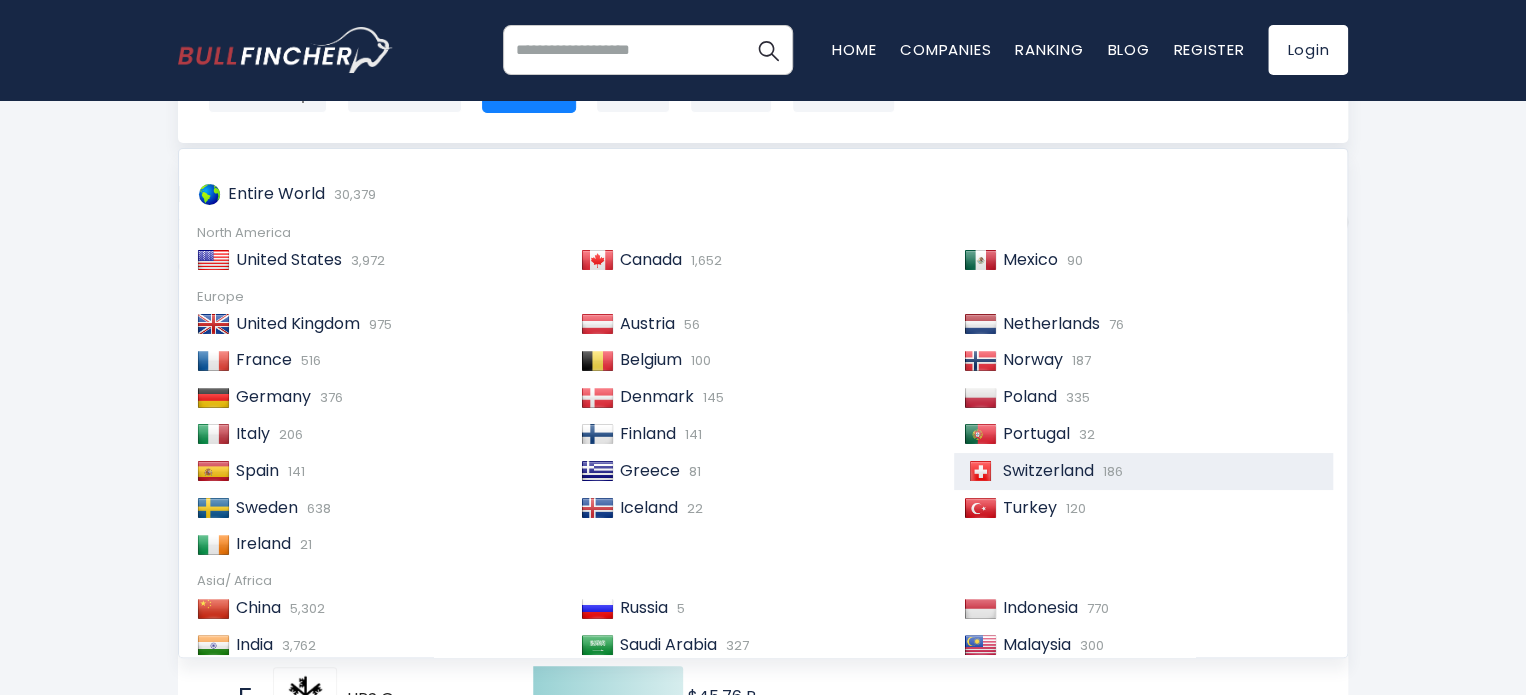 scroll, scrollTop: 173, scrollLeft: 0, axis: vertical 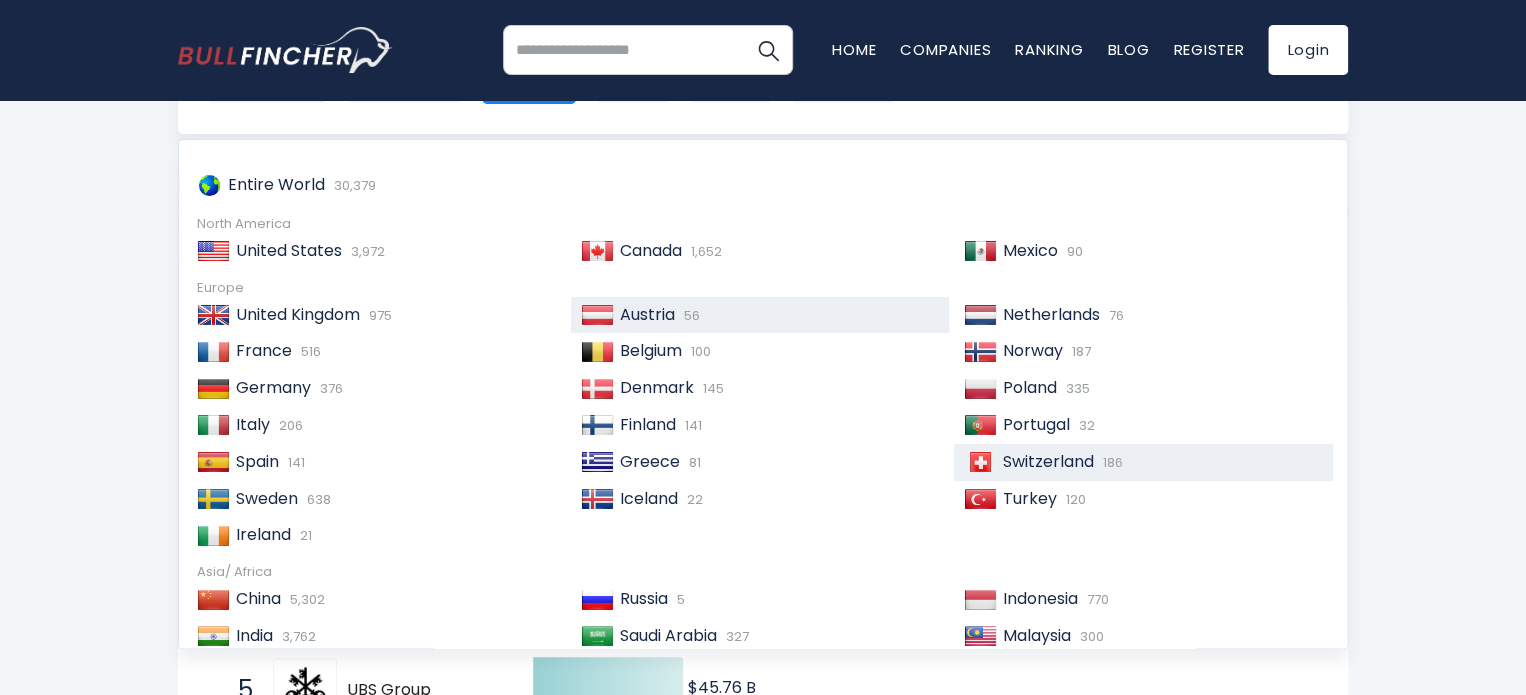 click on "Austria" at bounding box center [647, 314] 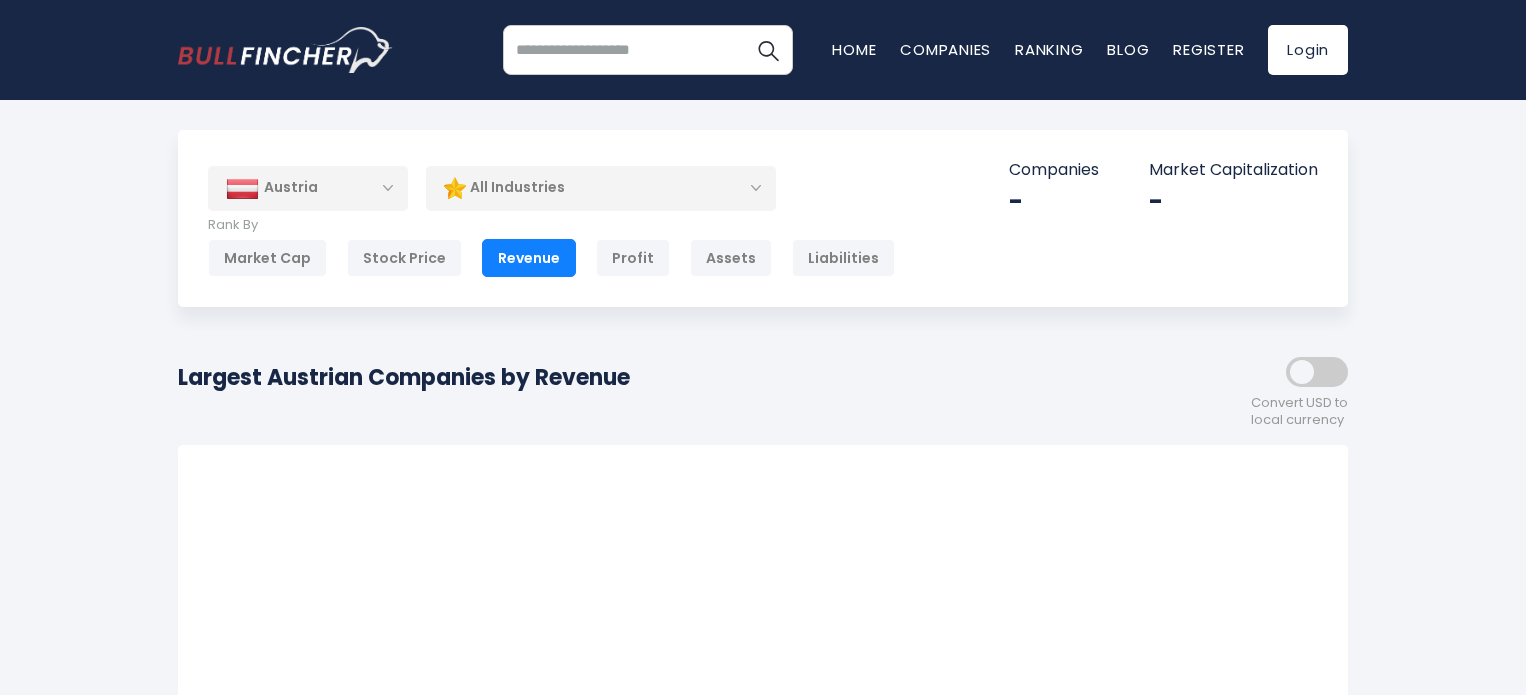 scroll, scrollTop: 0, scrollLeft: 0, axis: both 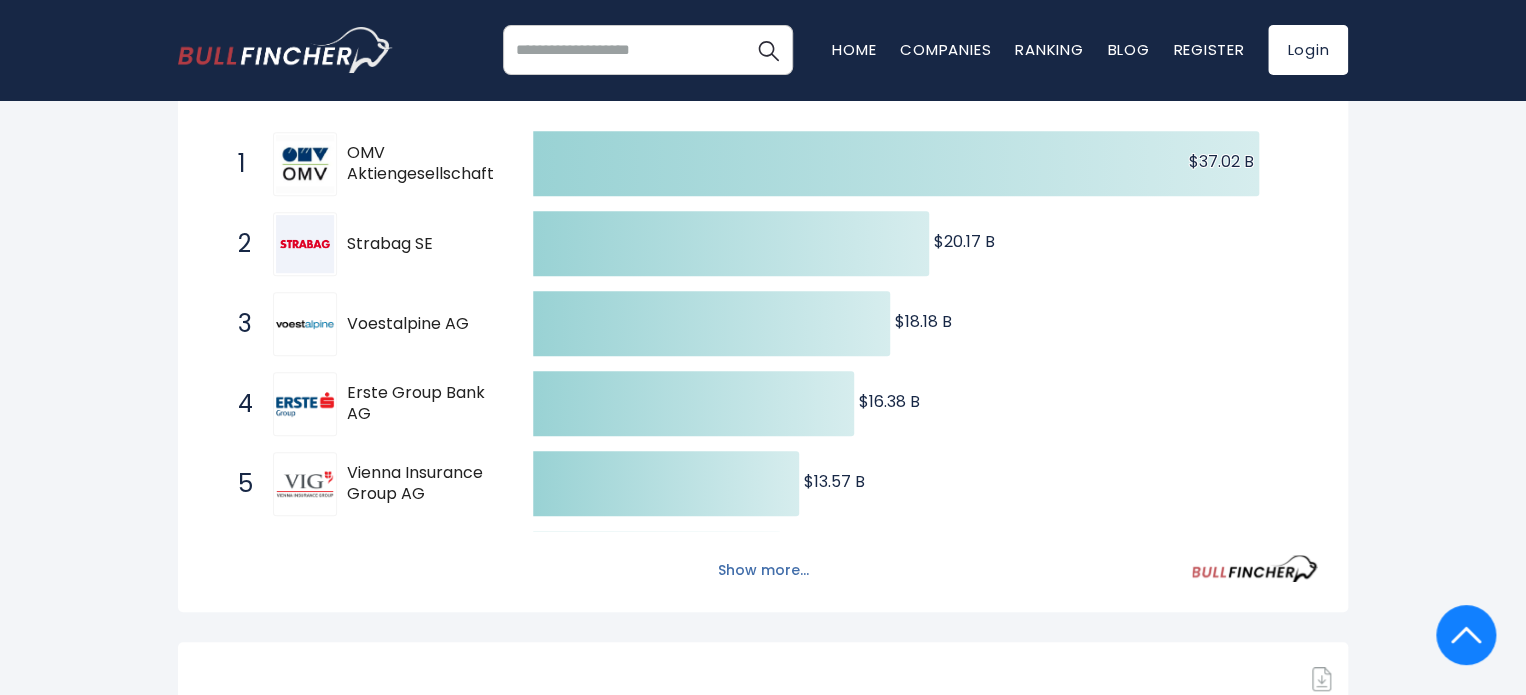 click on "Show more..." at bounding box center [763, 570] 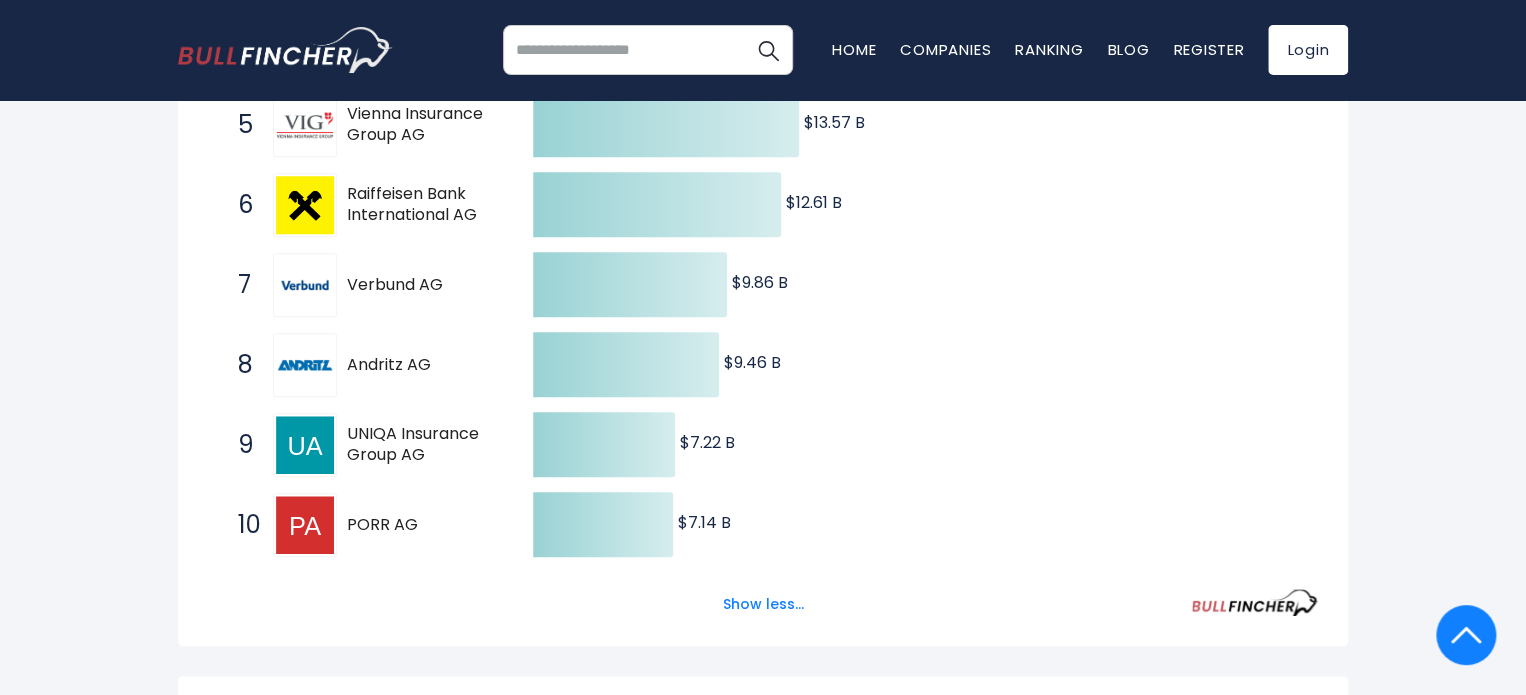 scroll, scrollTop: 786, scrollLeft: 0, axis: vertical 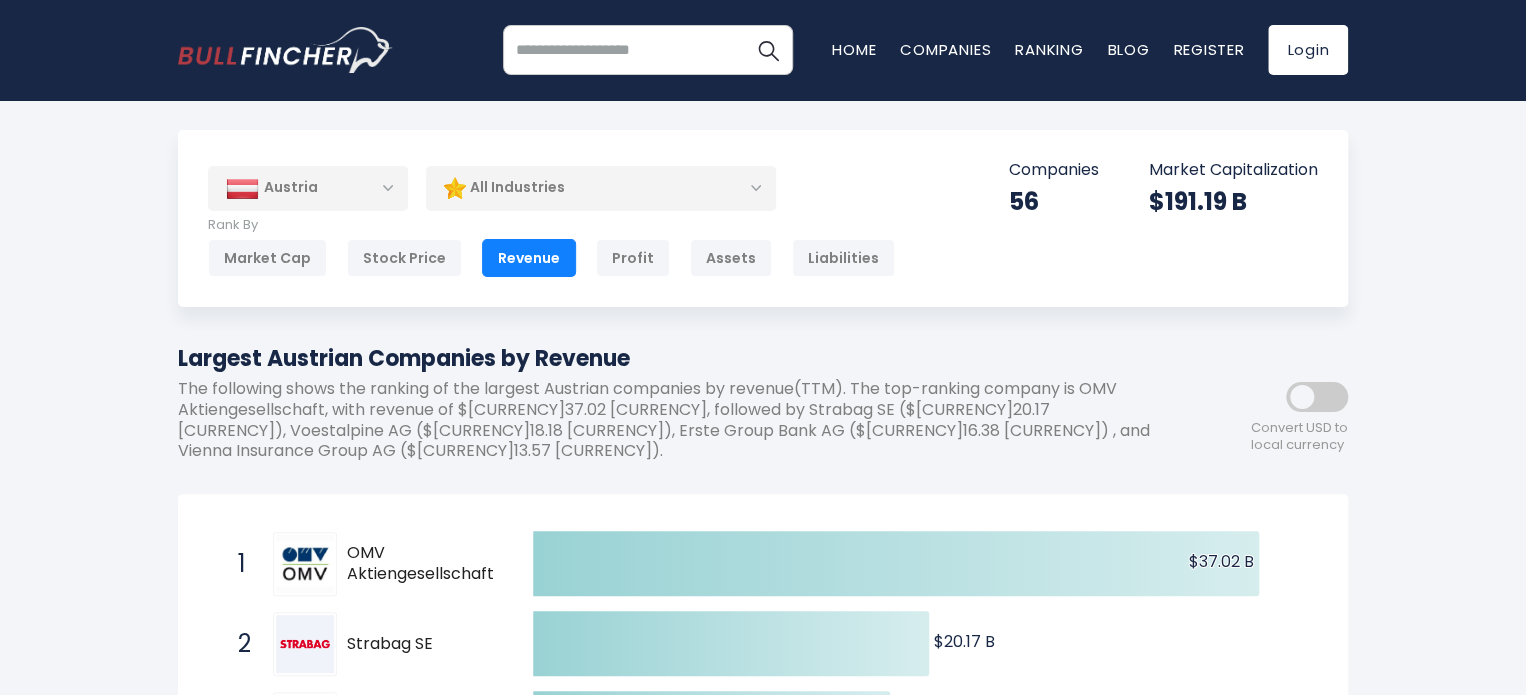 click on "Austria" at bounding box center (308, 188) 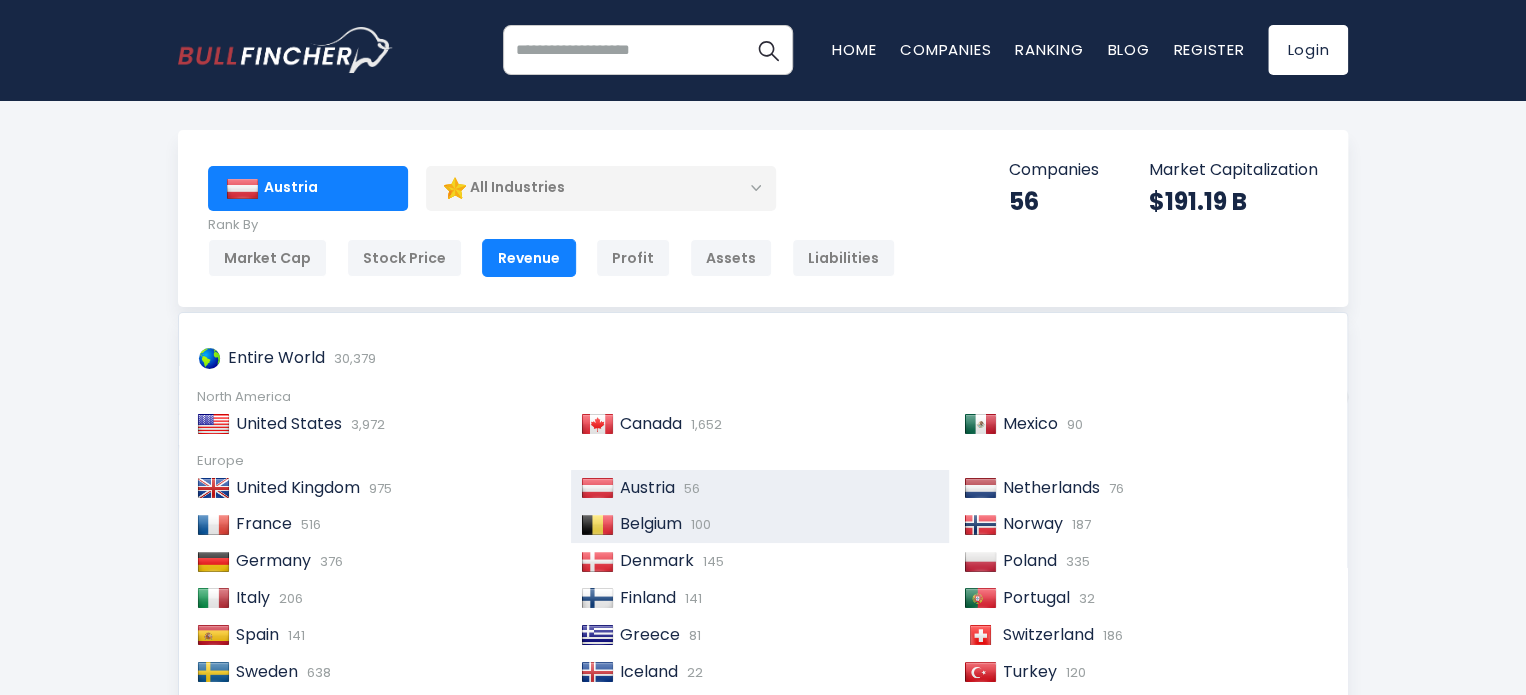 click on "Belgium   100" at bounding box center [777, 524] 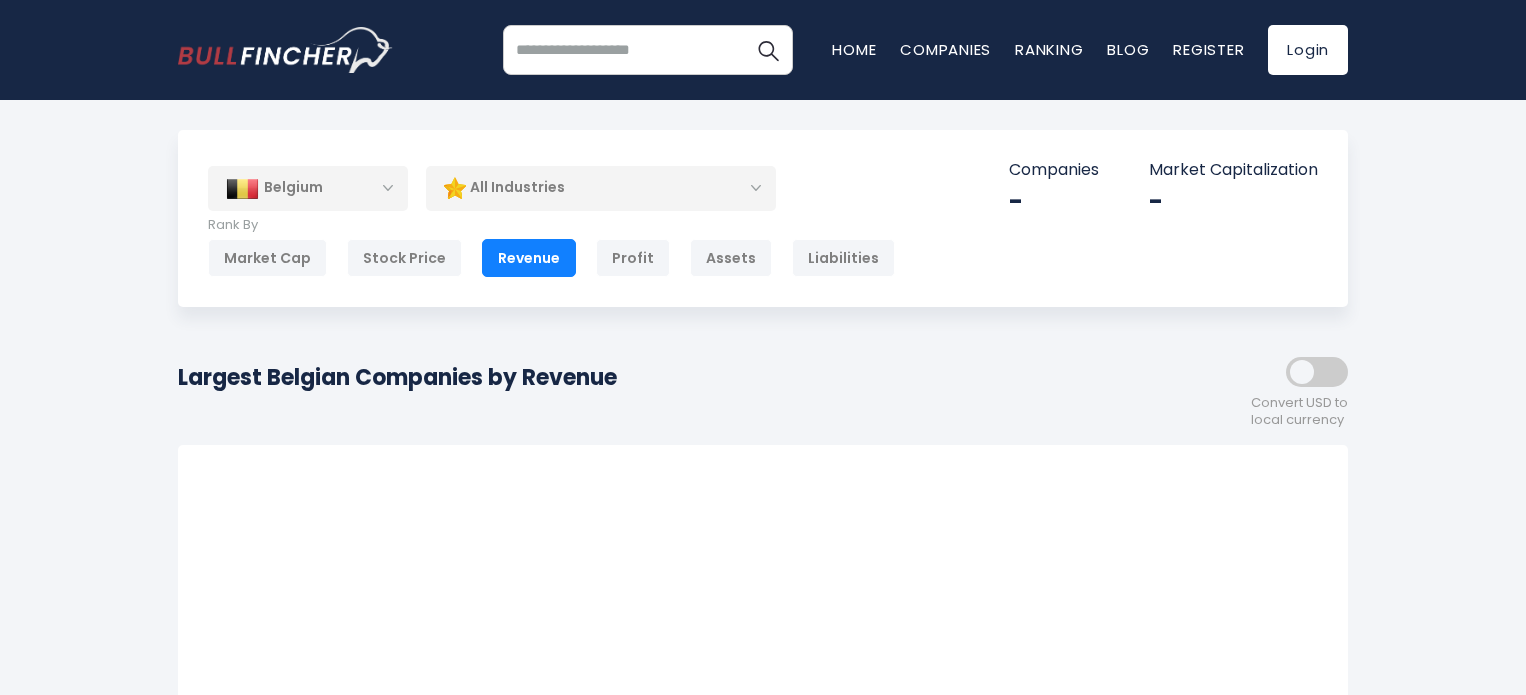 scroll, scrollTop: 0, scrollLeft: 0, axis: both 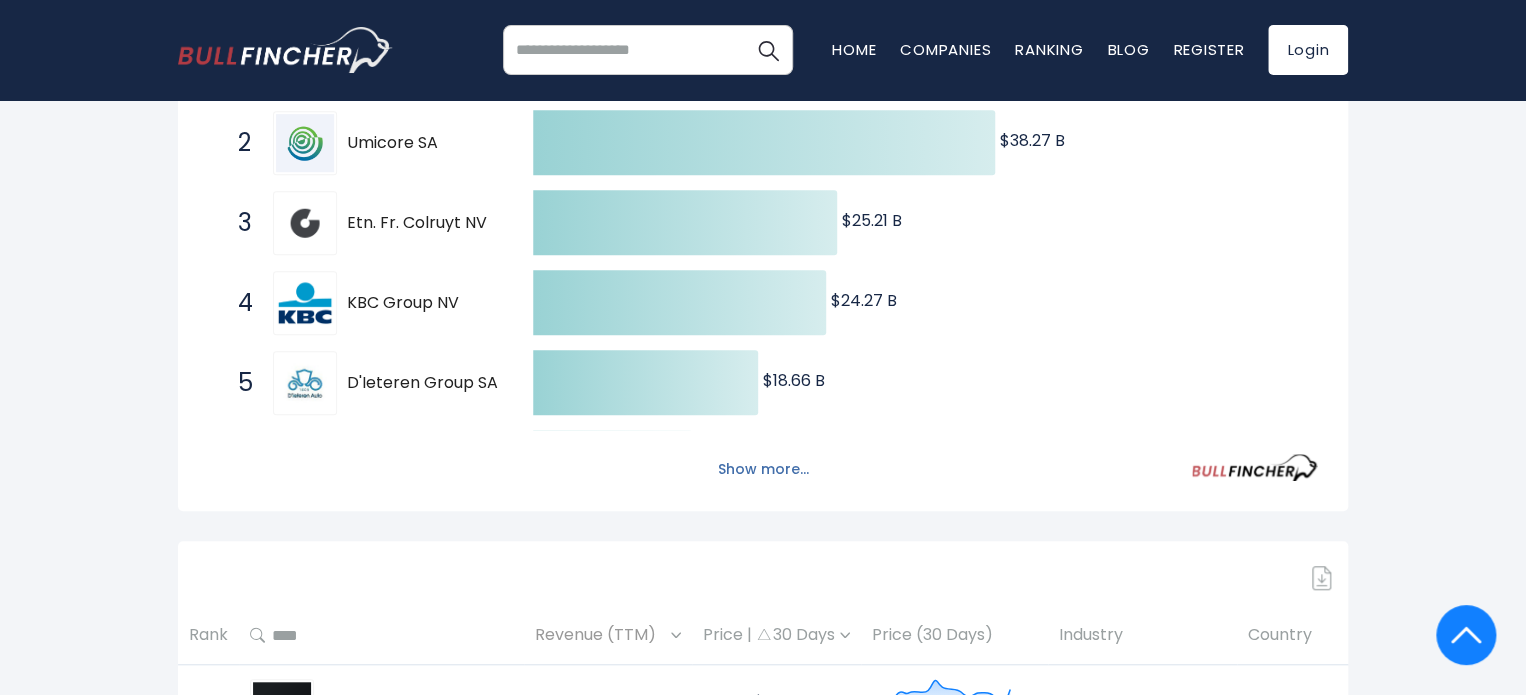 click on "Show more..." at bounding box center (763, 469) 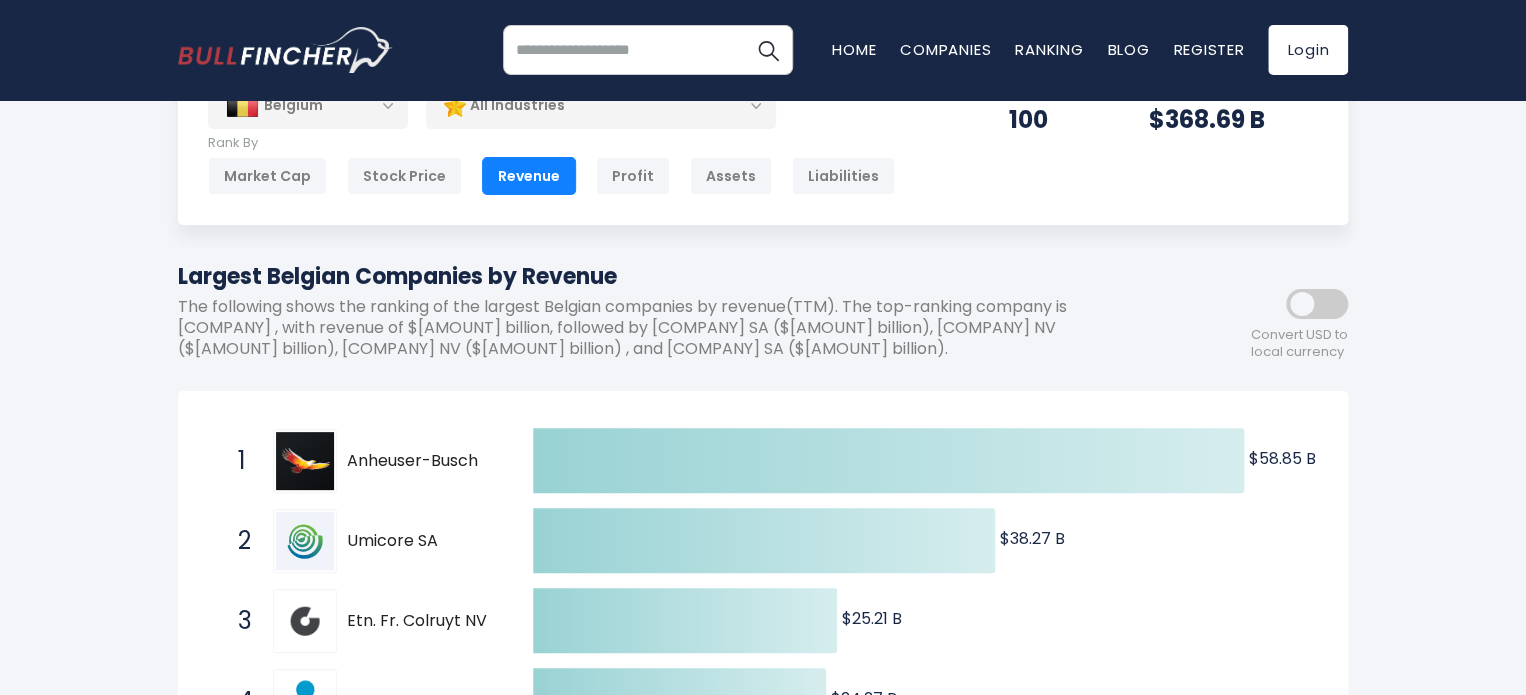 scroll, scrollTop: 0, scrollLeft: 0, axis: both 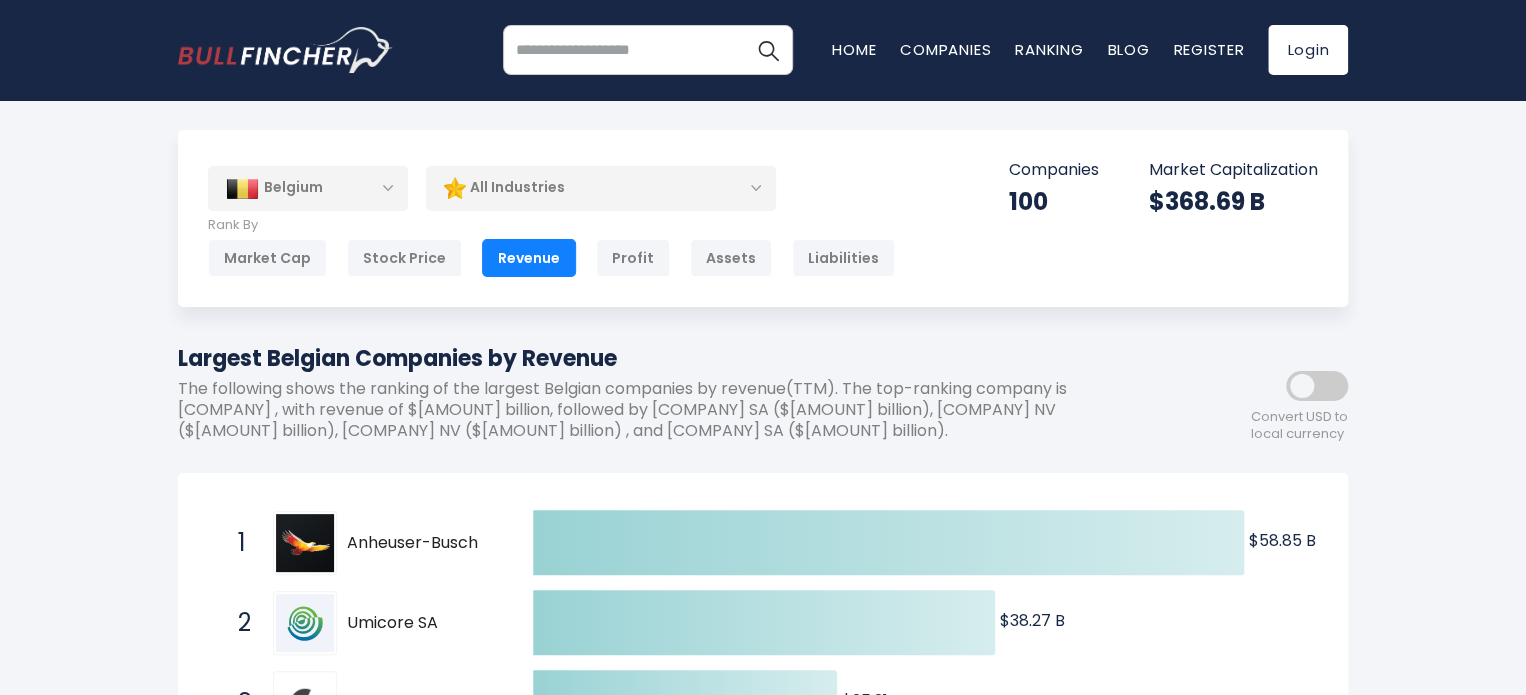 click on "Belgium" at bounding box center [308, 188] 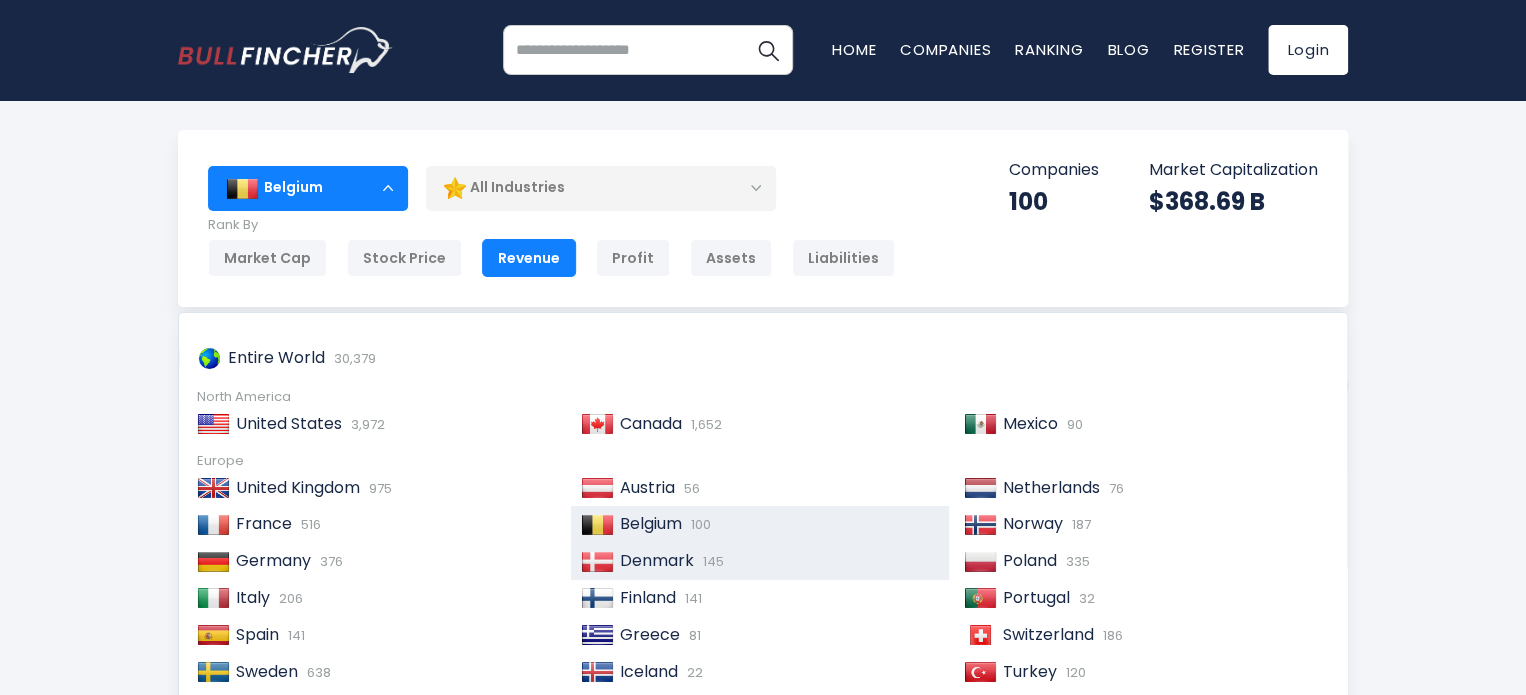 click on "Denmark   145" at bounding box center (777, 561) 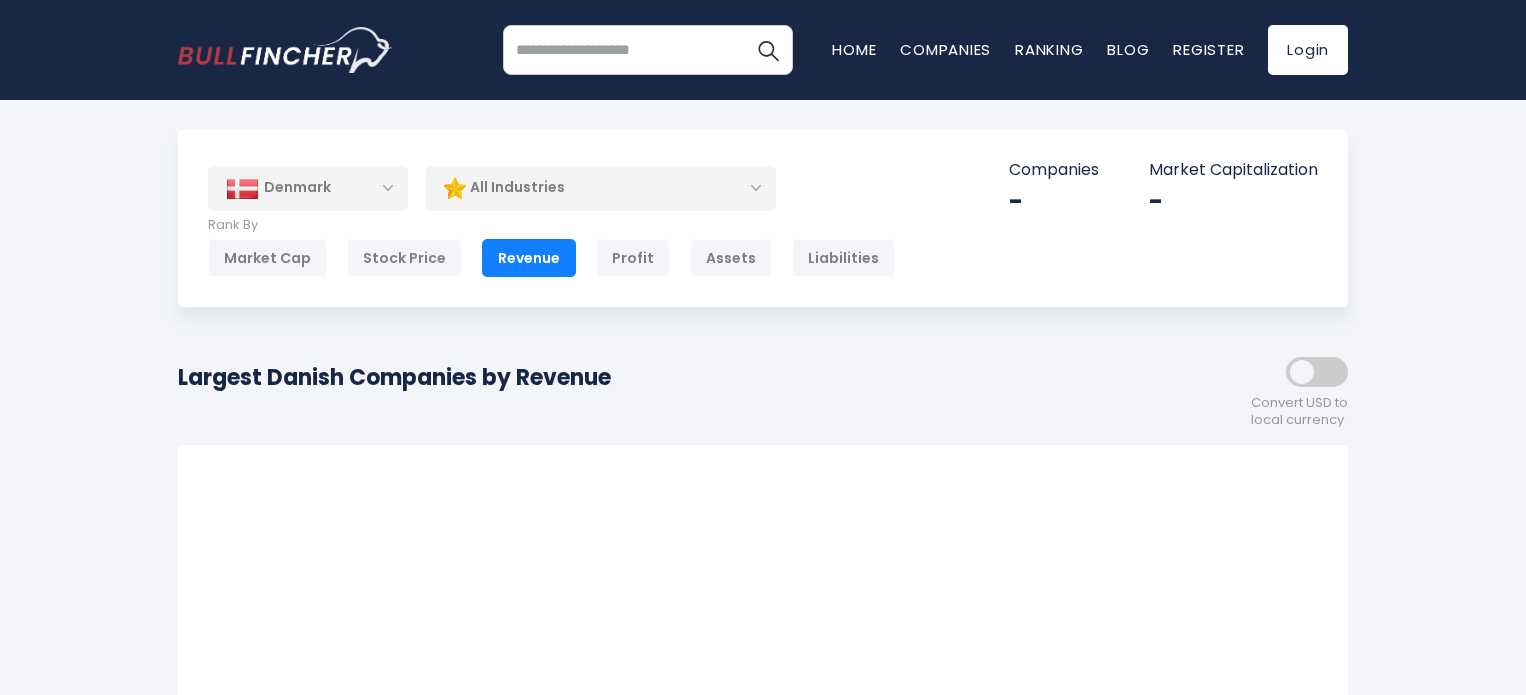 scroll, scrollTop: 0, scrollLeft: 0, axis: both 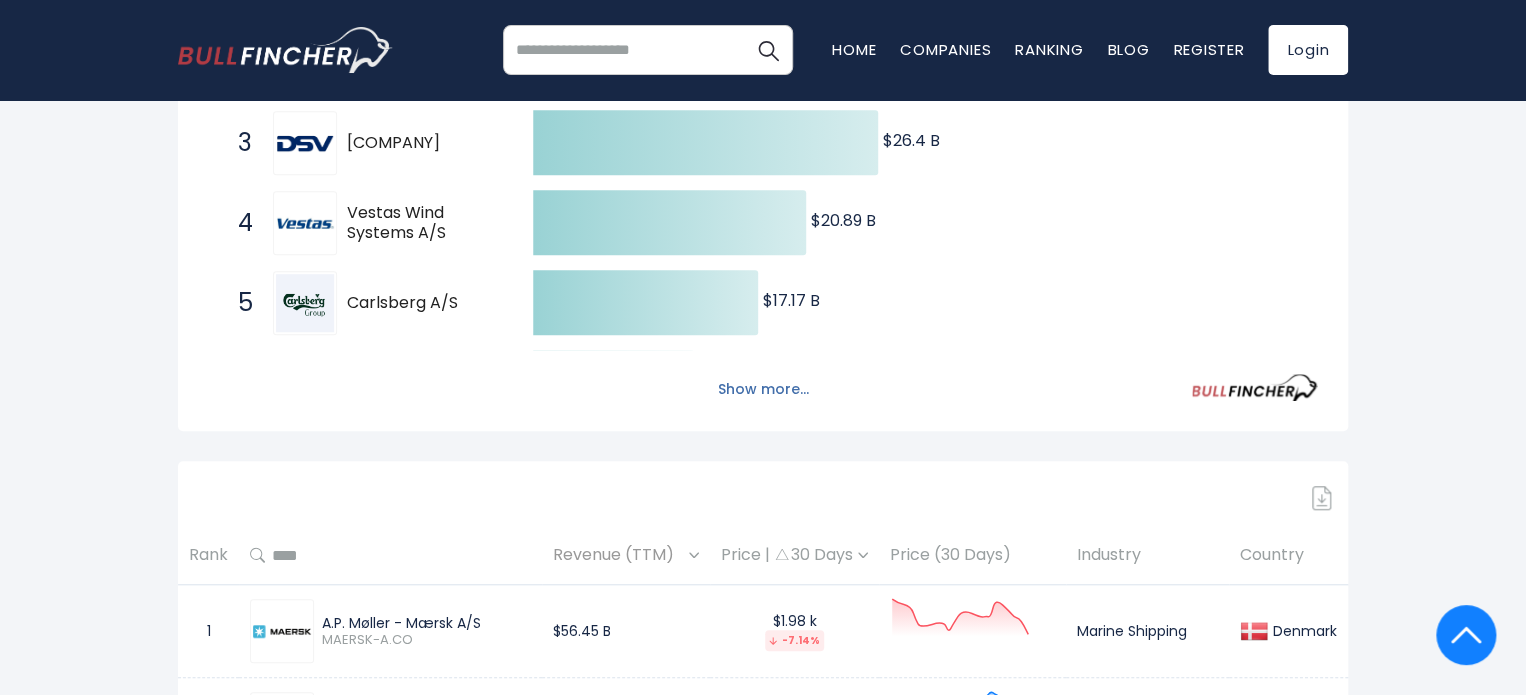 click on "Show more..." at bounding box center [763, 389] 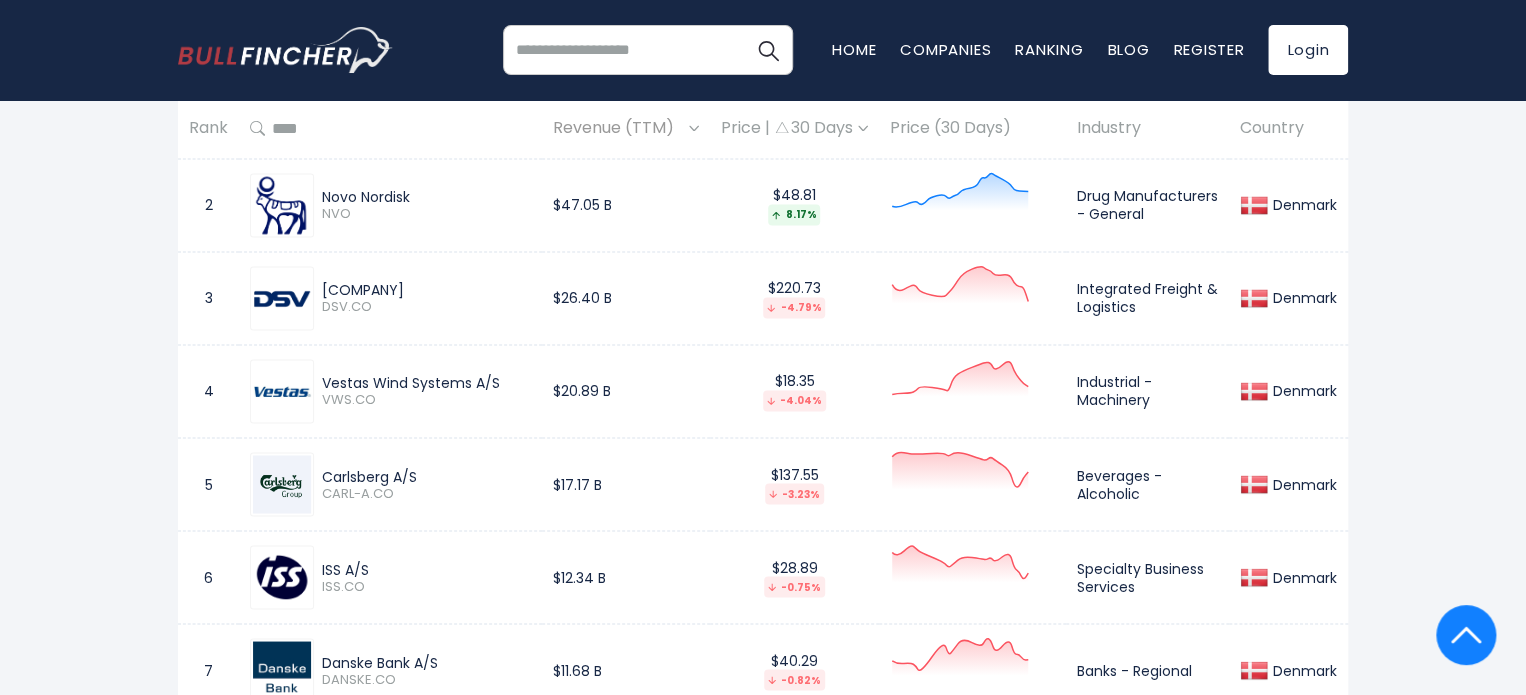 scroll, scrollTop: 1506, scrollLeft: 0, axis: vertical 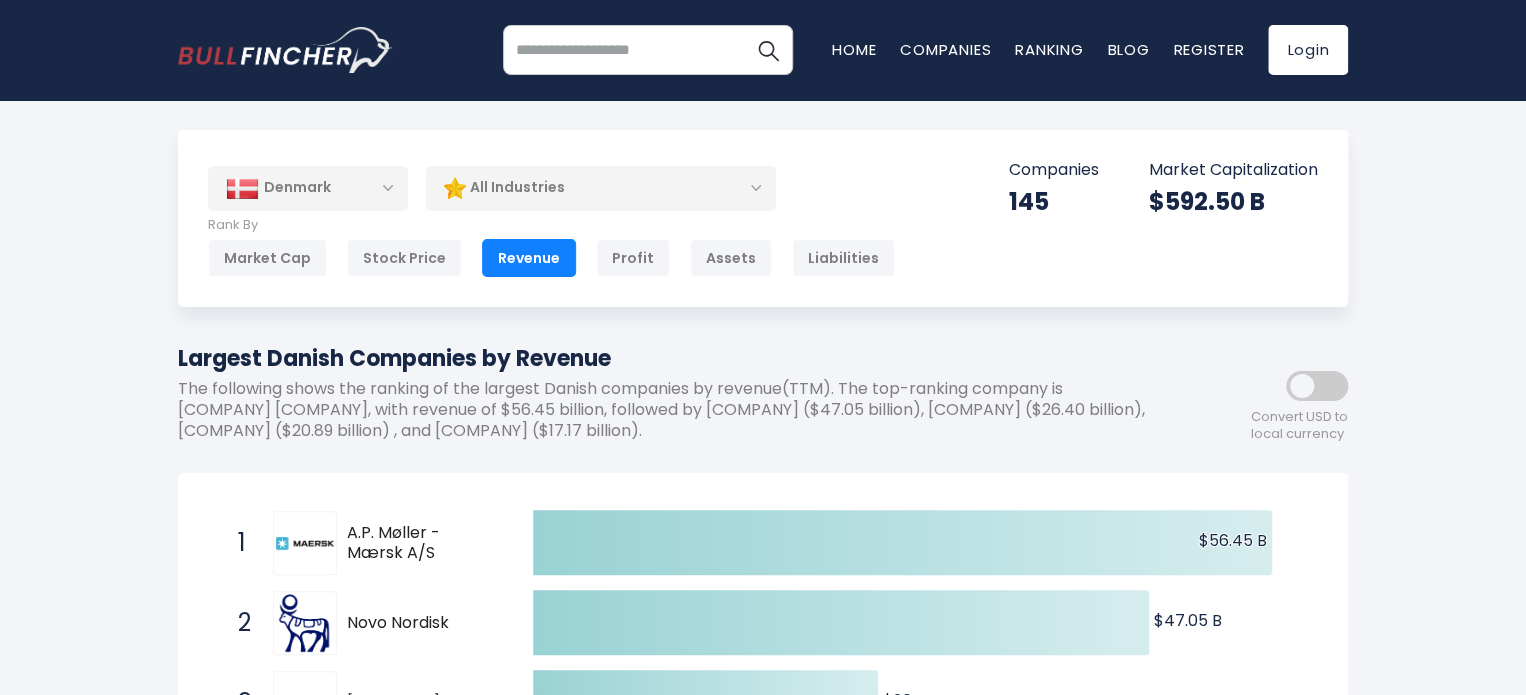 click on "Denmark" at bounding box center (308, 188) 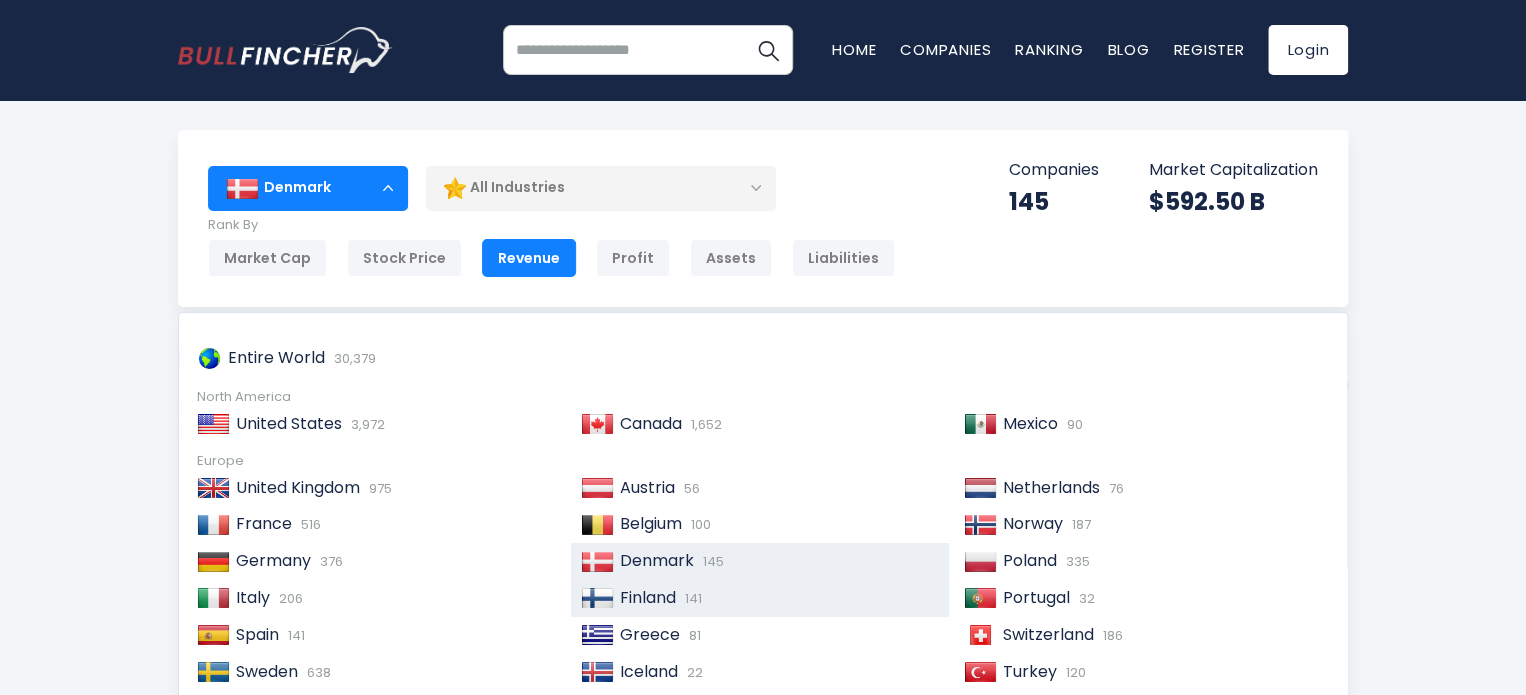 click on "Finland   141" at bounding box center (777, 598) 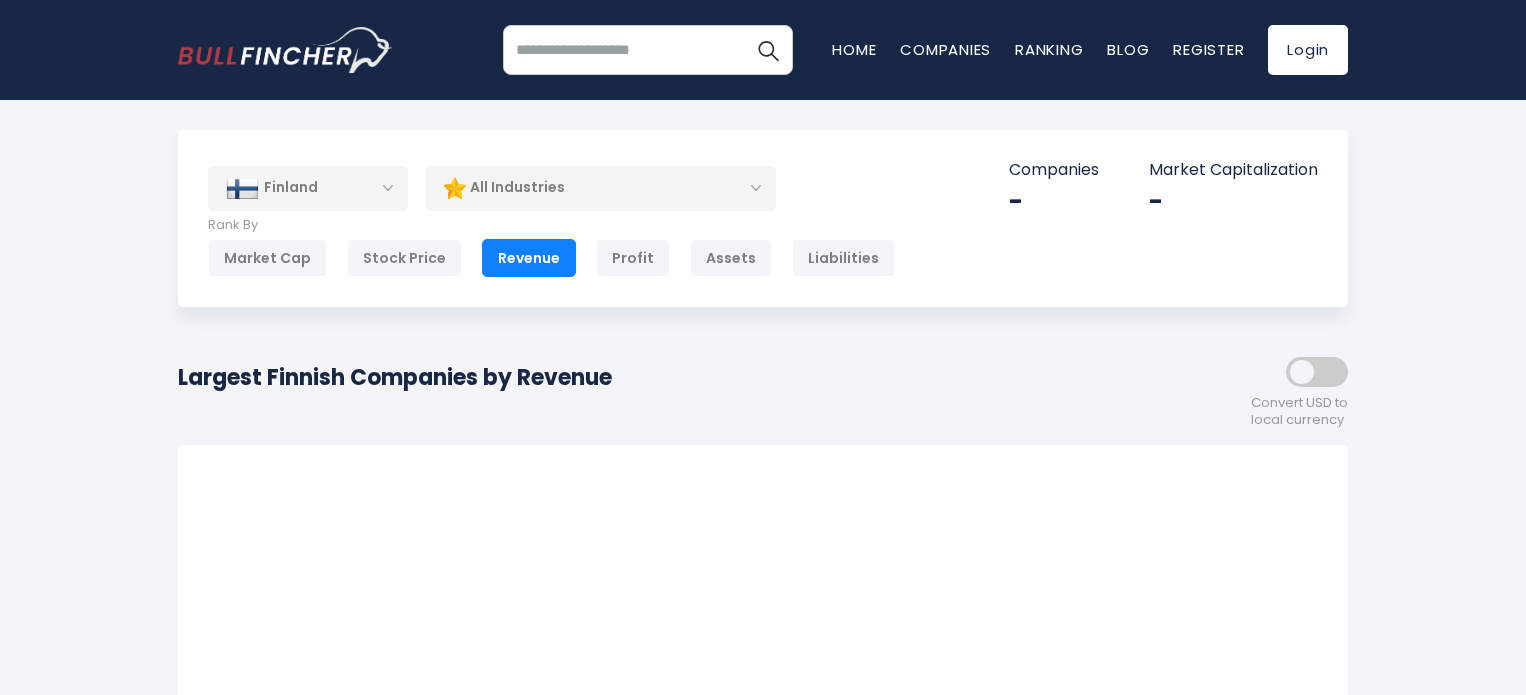 scroll, scrollTop: 0, scrollLeft: 0, axis: both 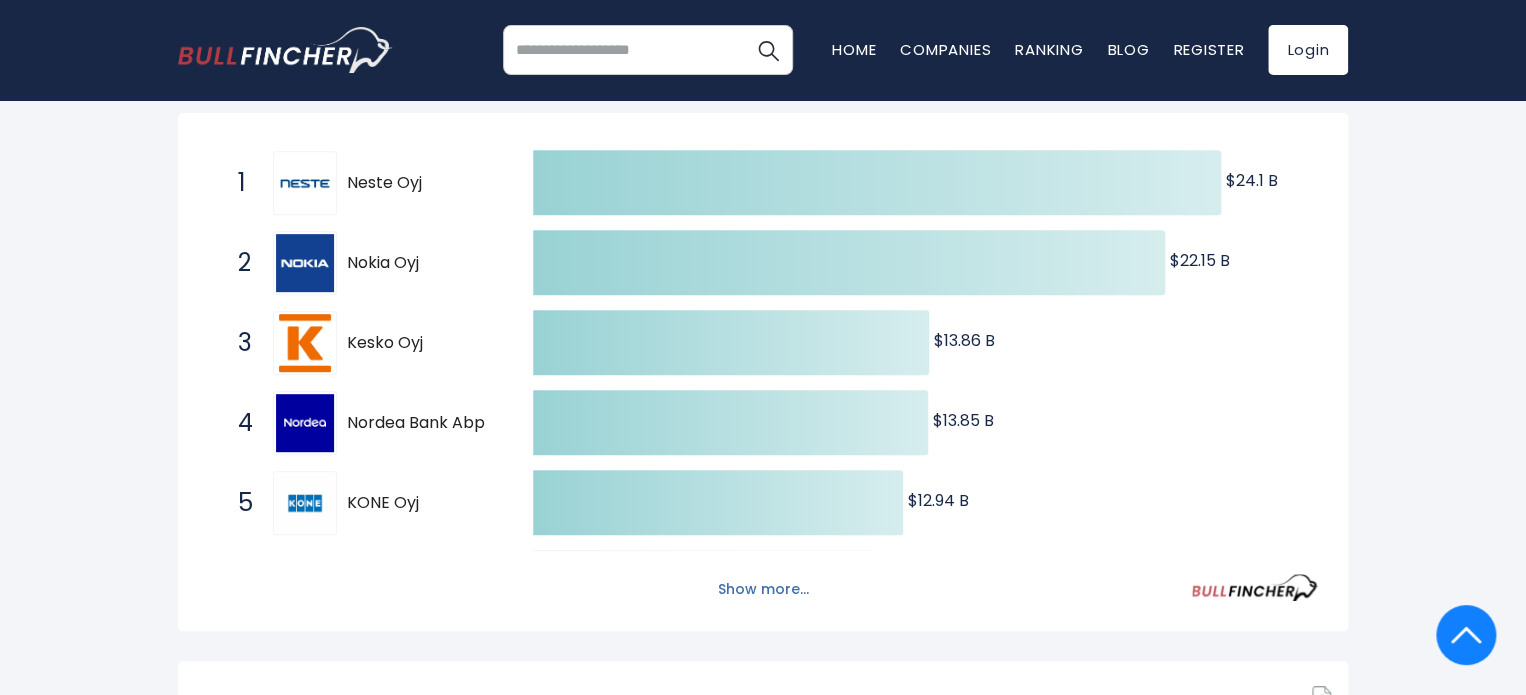 click on "Show more..." at bounding box center (763, 589) 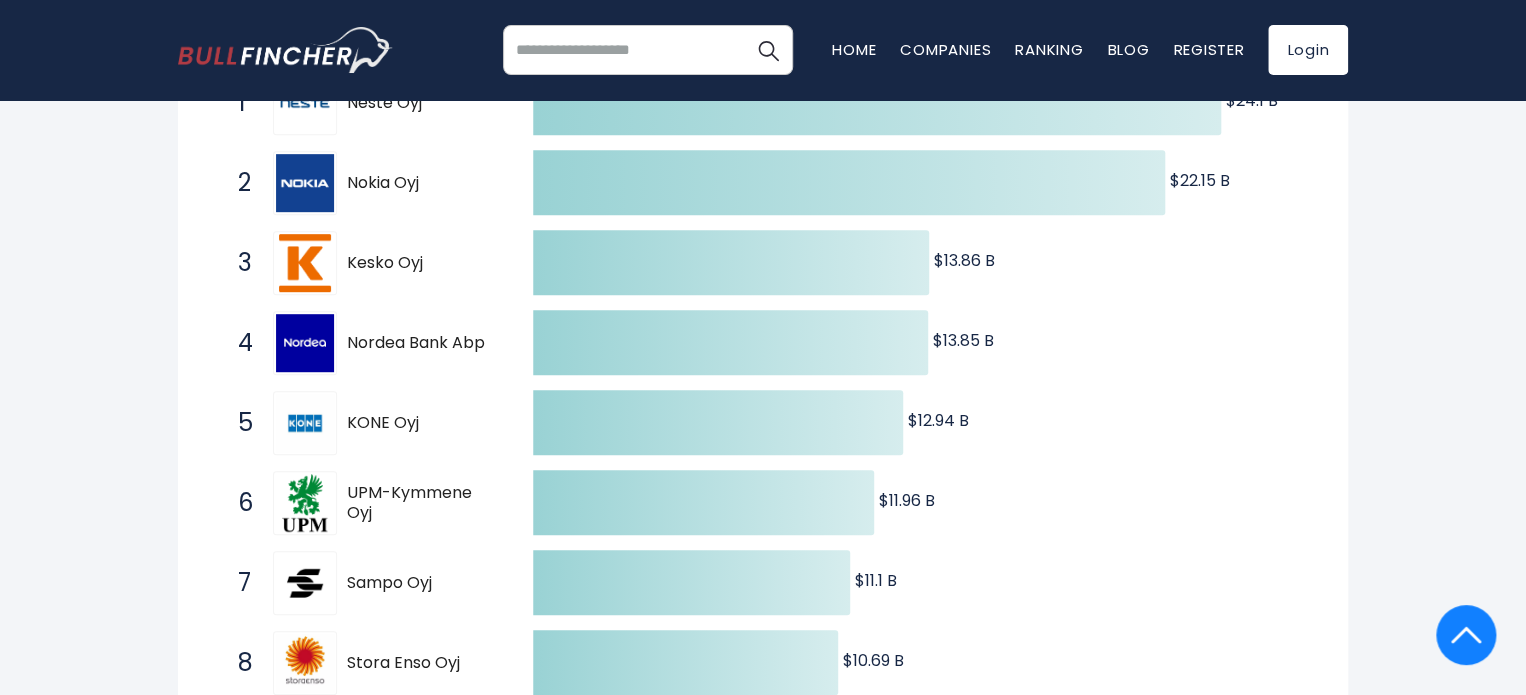 scroll, scrollTop: 480, scrollLeft: 0, axis: vertical 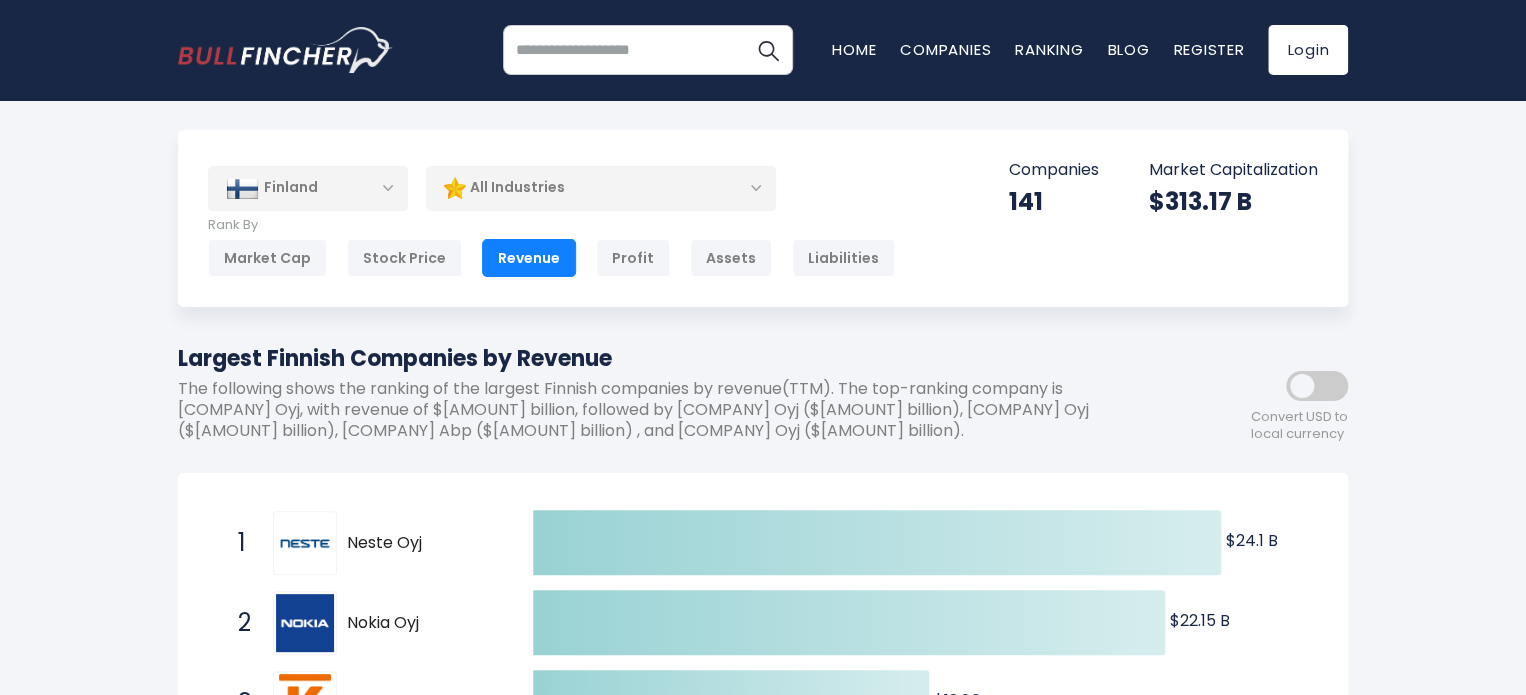 click on "Finland" at bounding box center [308, 188] 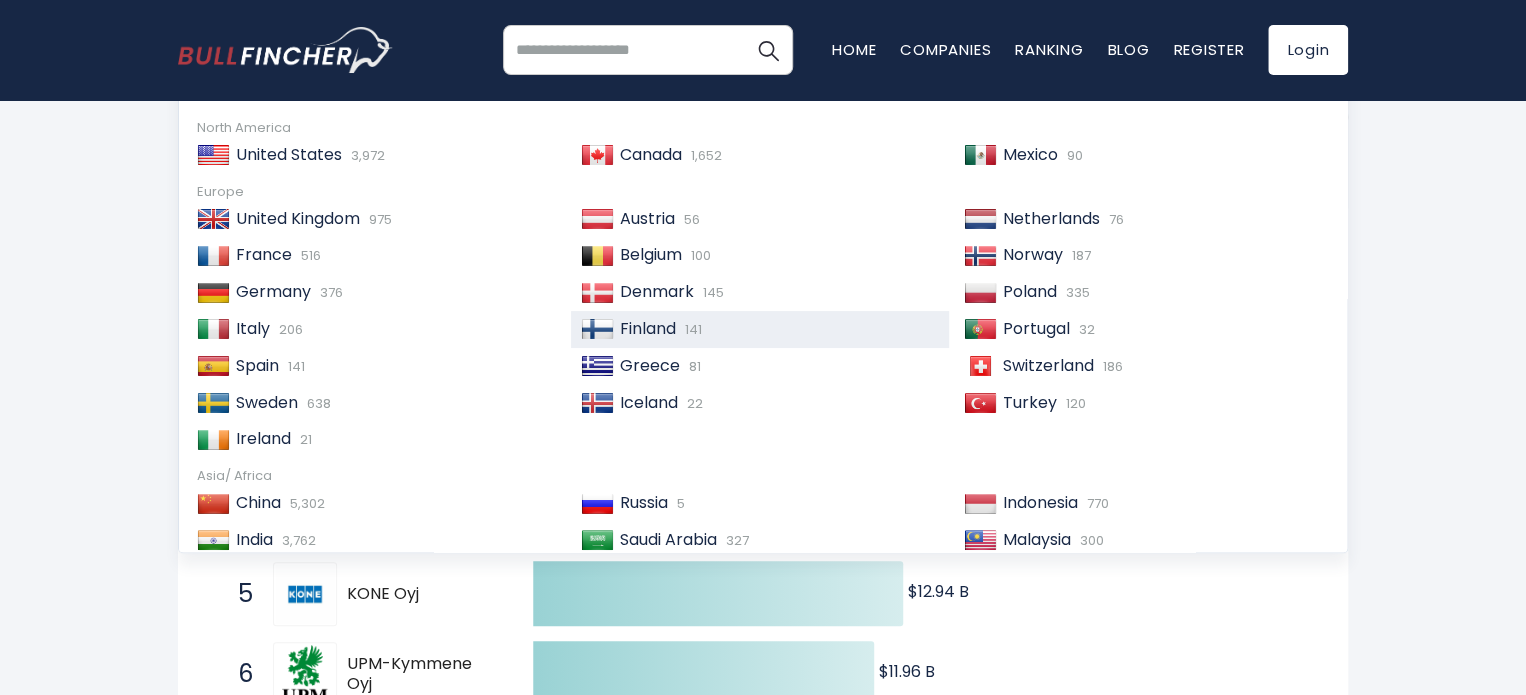 scroll, scrollTop: 280, scrollLeft: 0, axis: vertical 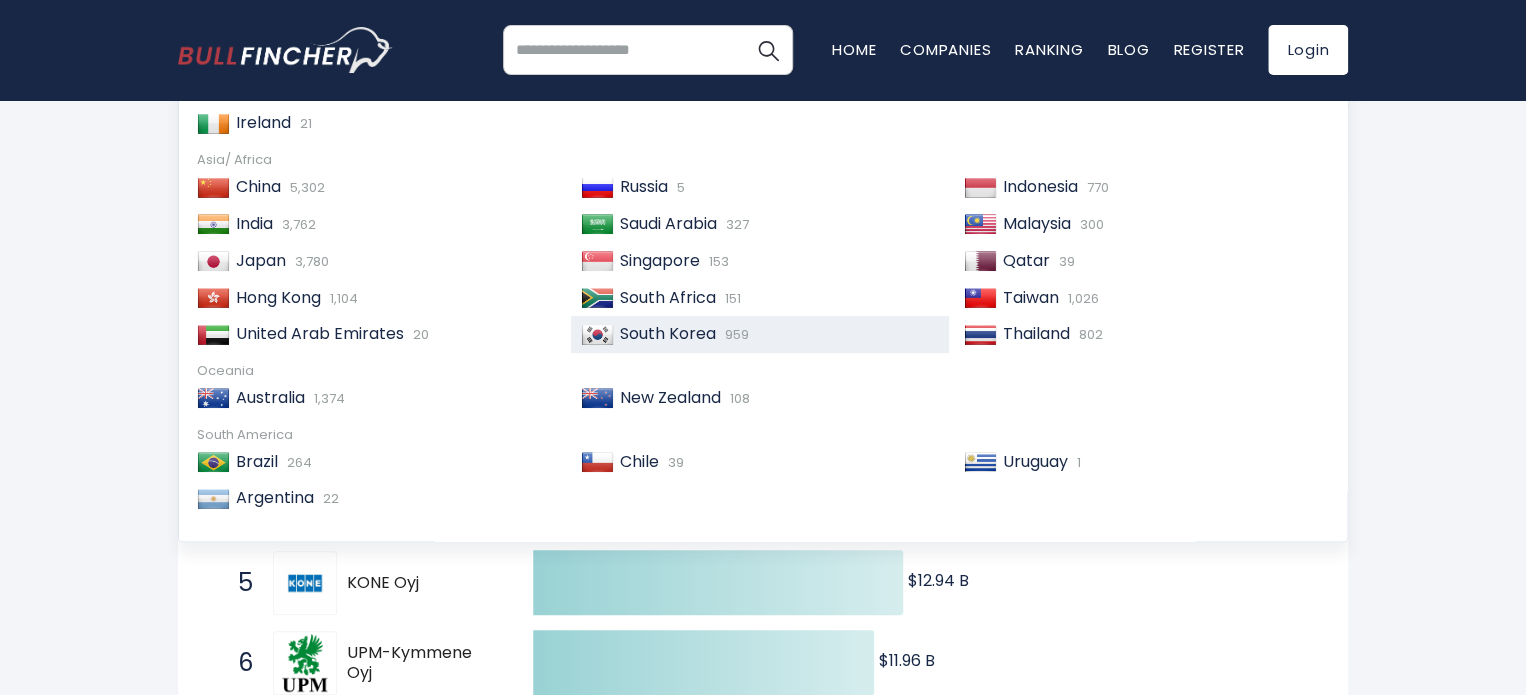 click on "South Korea" at bounding box center [668, 333] 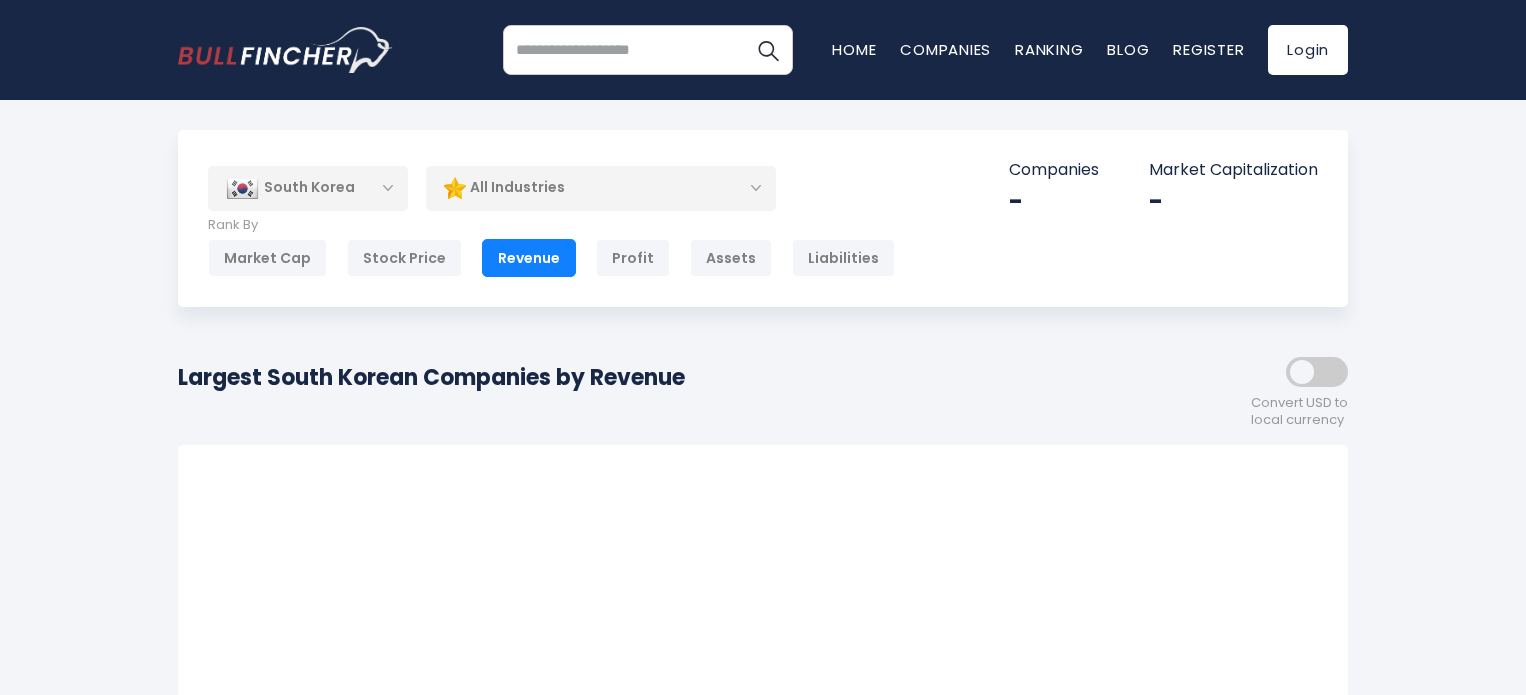 scroll, scrollTop: 0, scrollLeft: 0, axis: both 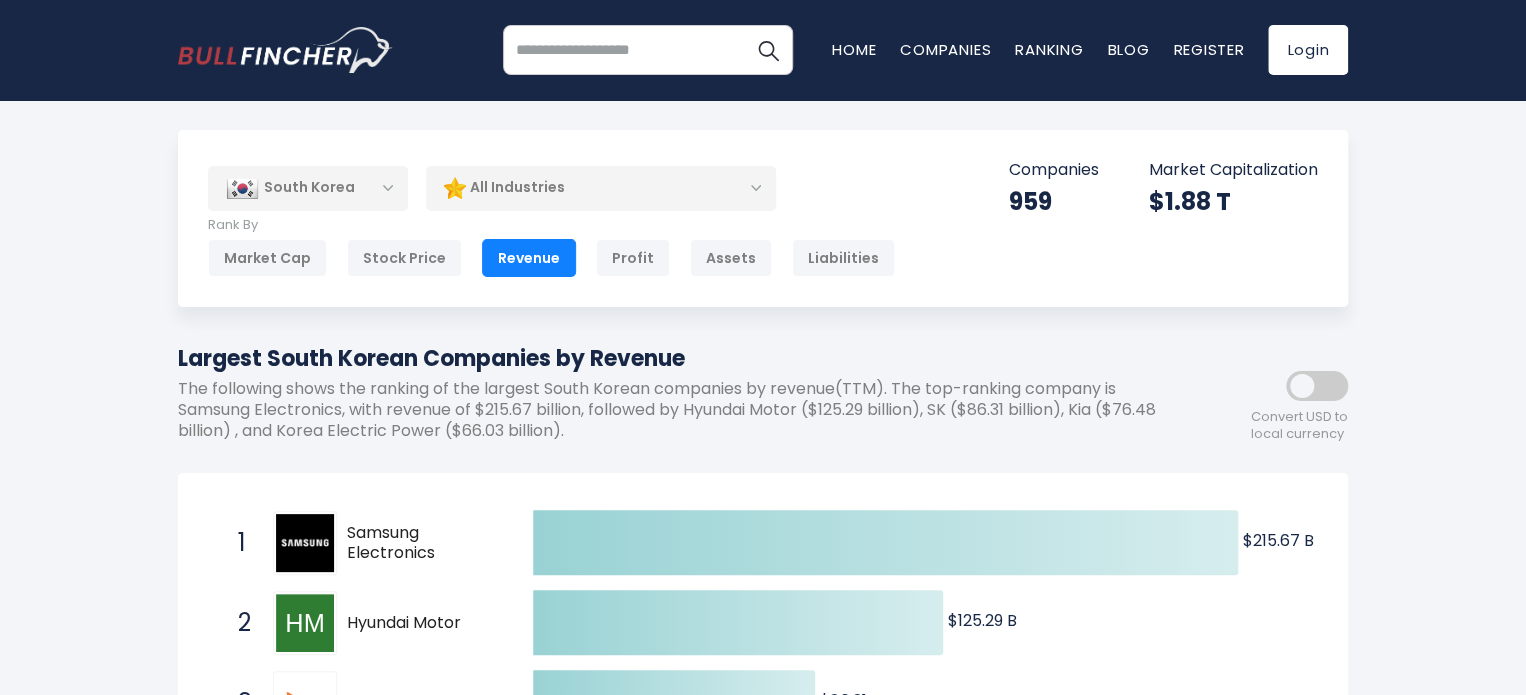 click on "South Korea" at bounding box center [308, 188] 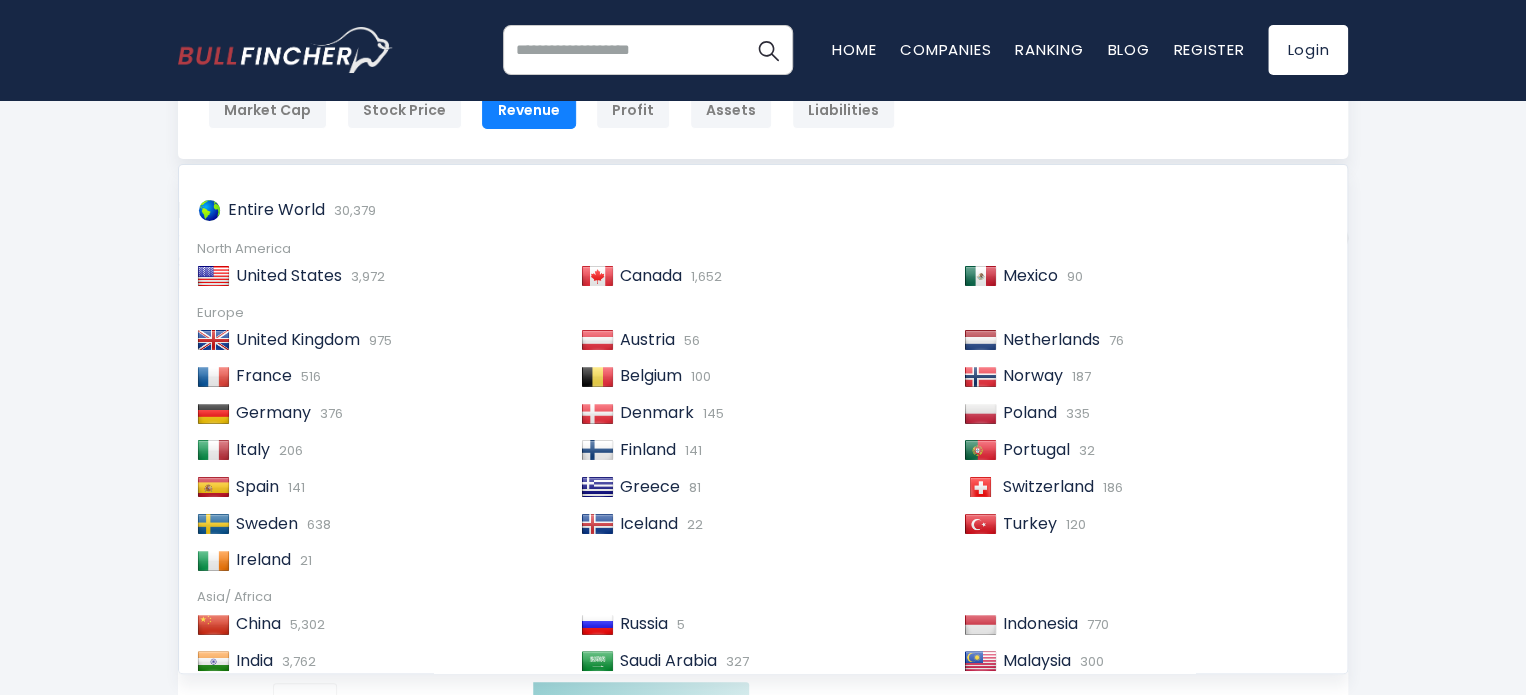 scroll, scrollTop: 160, scrollLeft: 0, axis: vertical 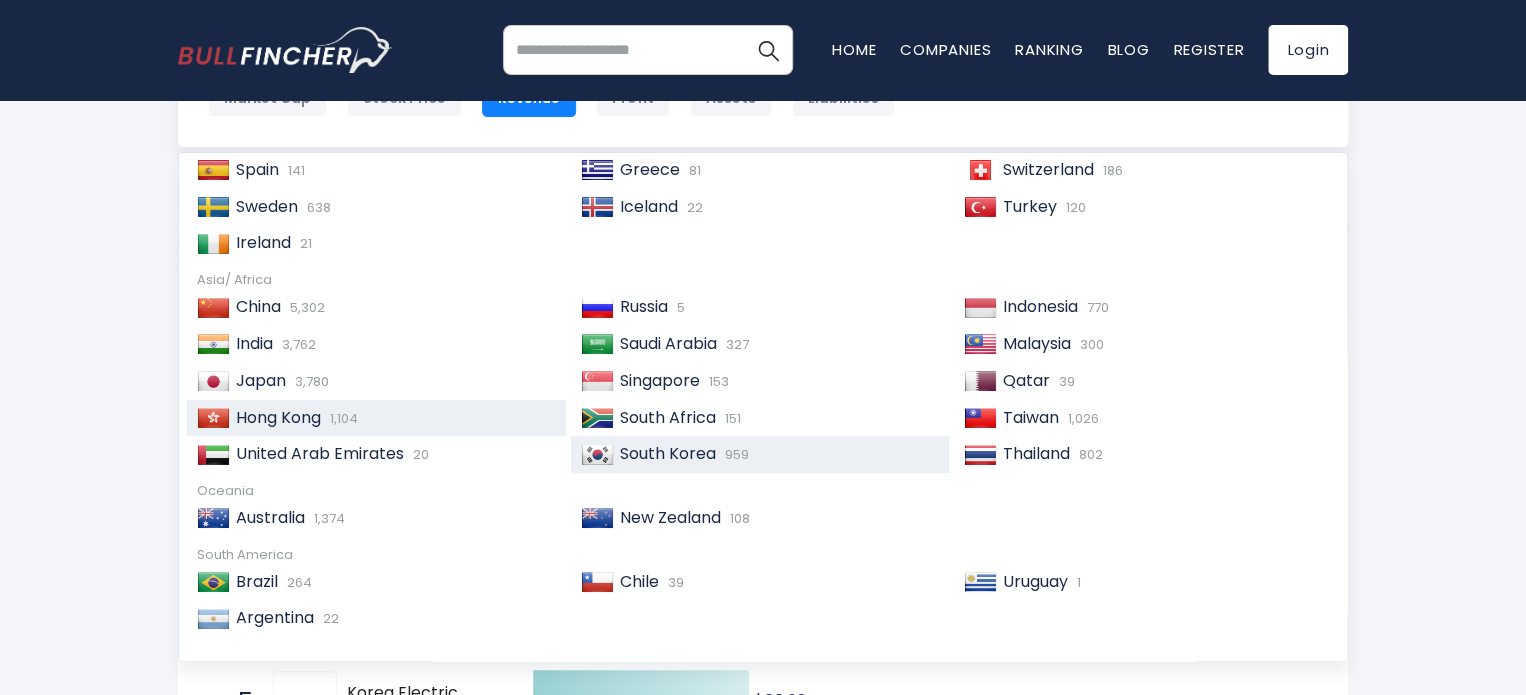 click on "Hong Kong   1,104" at bounding box center (393, 418) 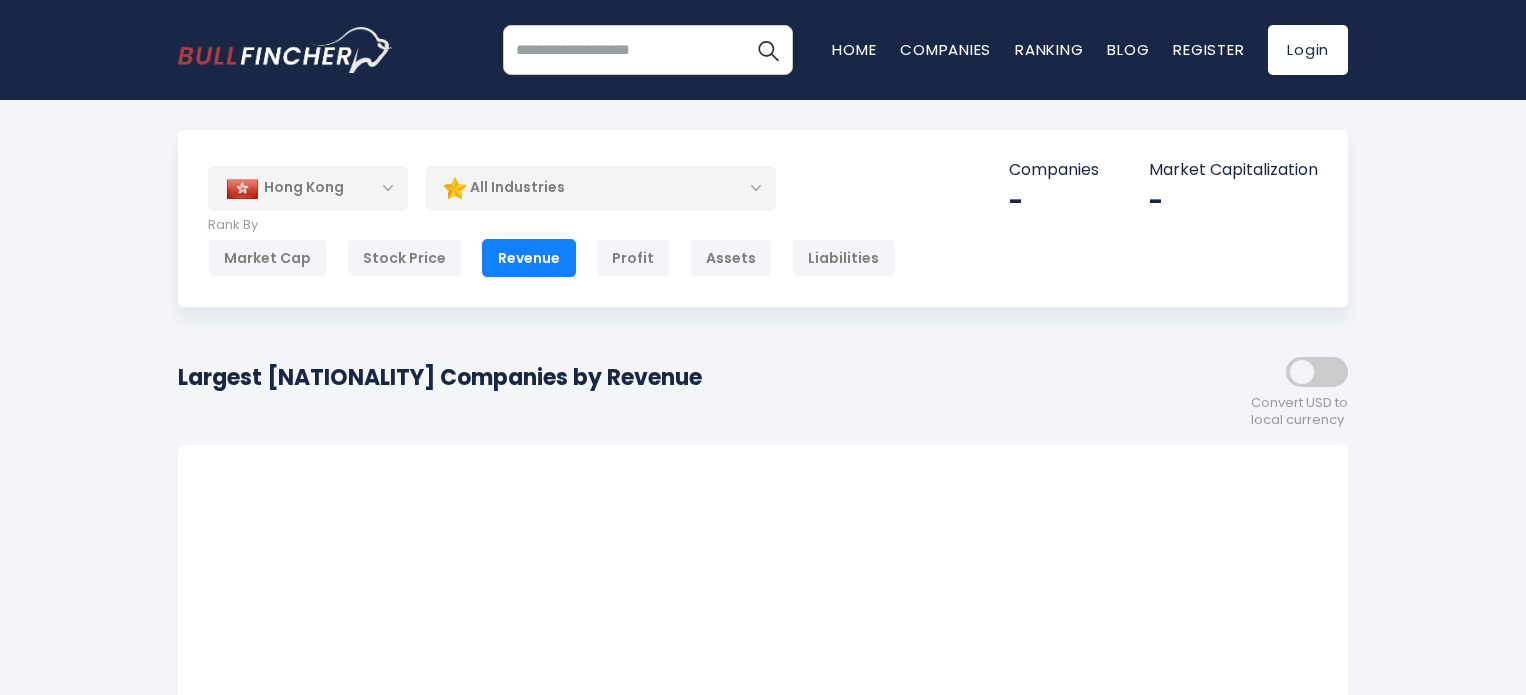 scroll, scrollTop: 0, scrollLeft: 0, axis: both 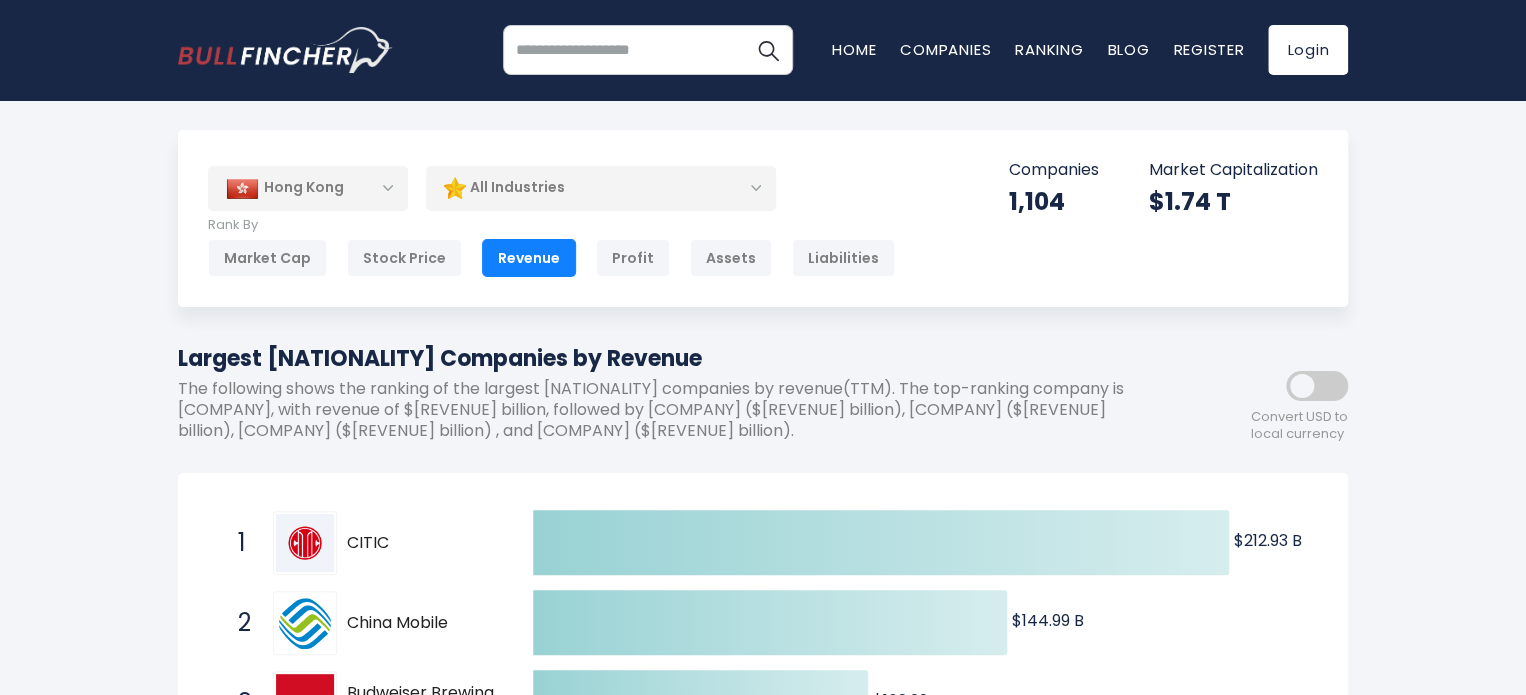 click on "Hong Kong" at bounding box center [308, 188] 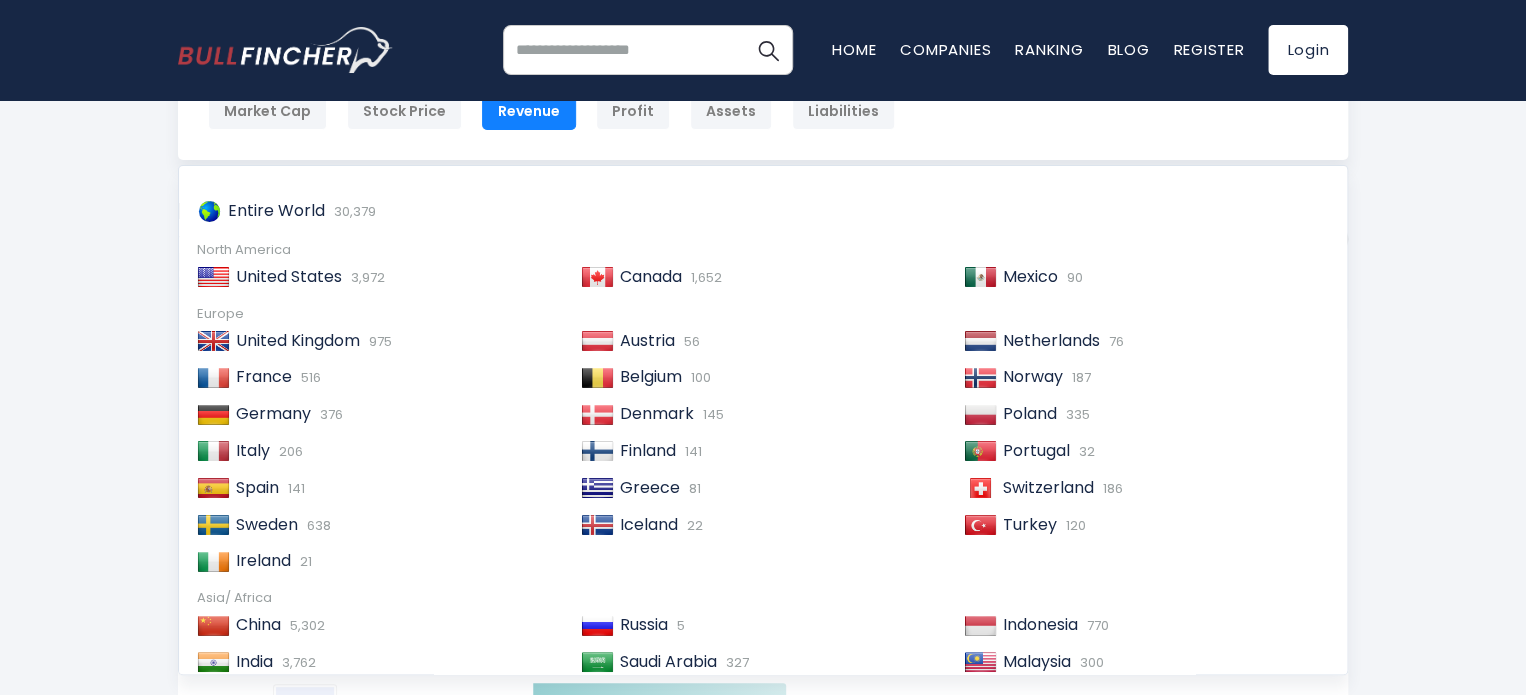 scroll, scrollTop: 160, scrollLeft: 0, axis: vertical 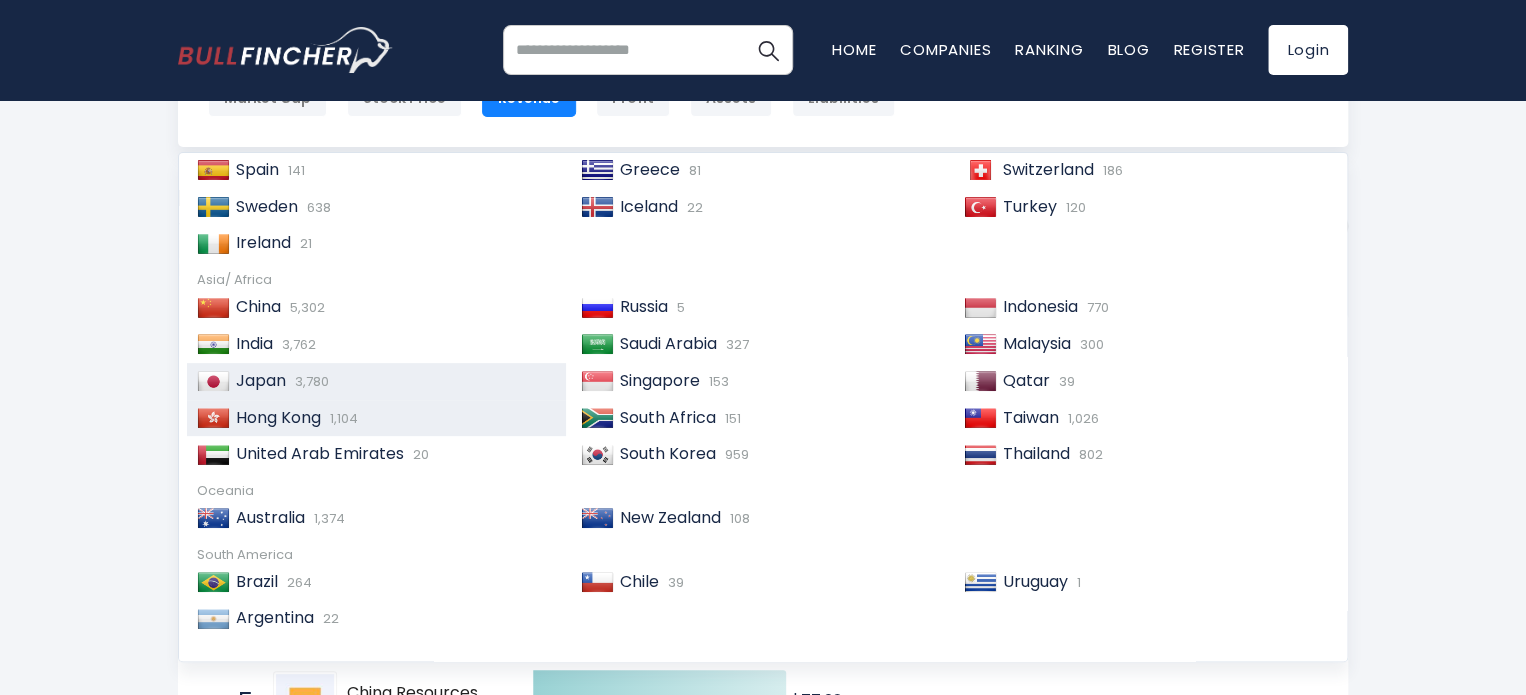 click on "3,780" at bounding box center [309, 381] 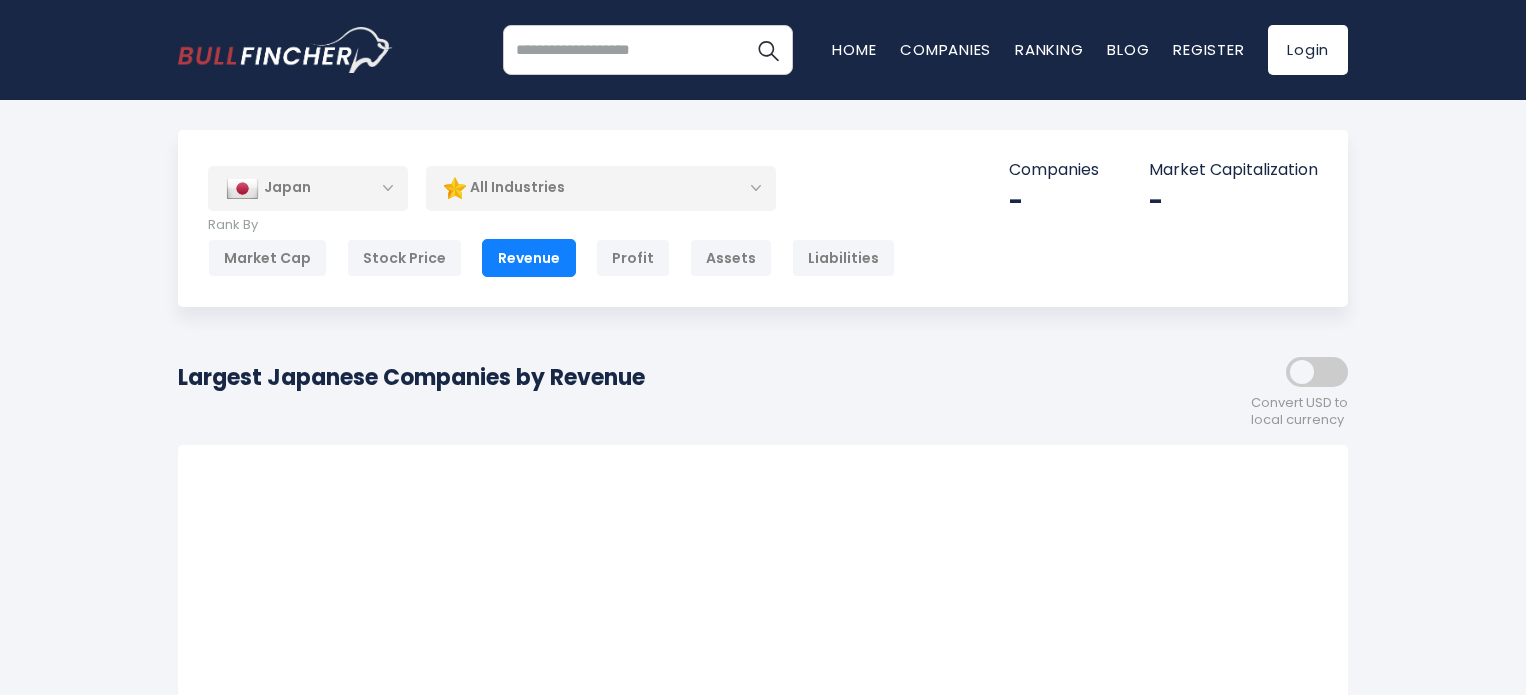 scroll, scrollTop: 0, scrollLeft: 0, axis: both 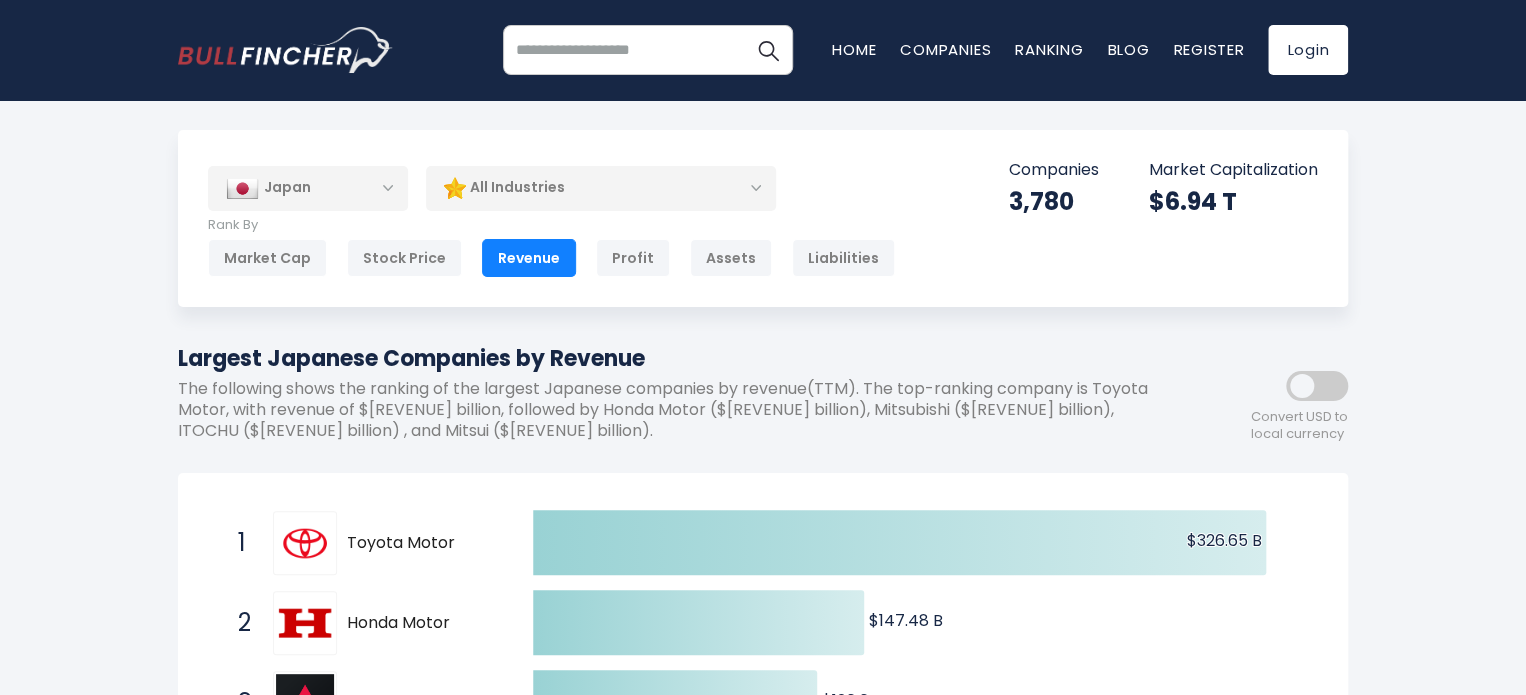 click on "Japan" at bounding box center (308, 188) 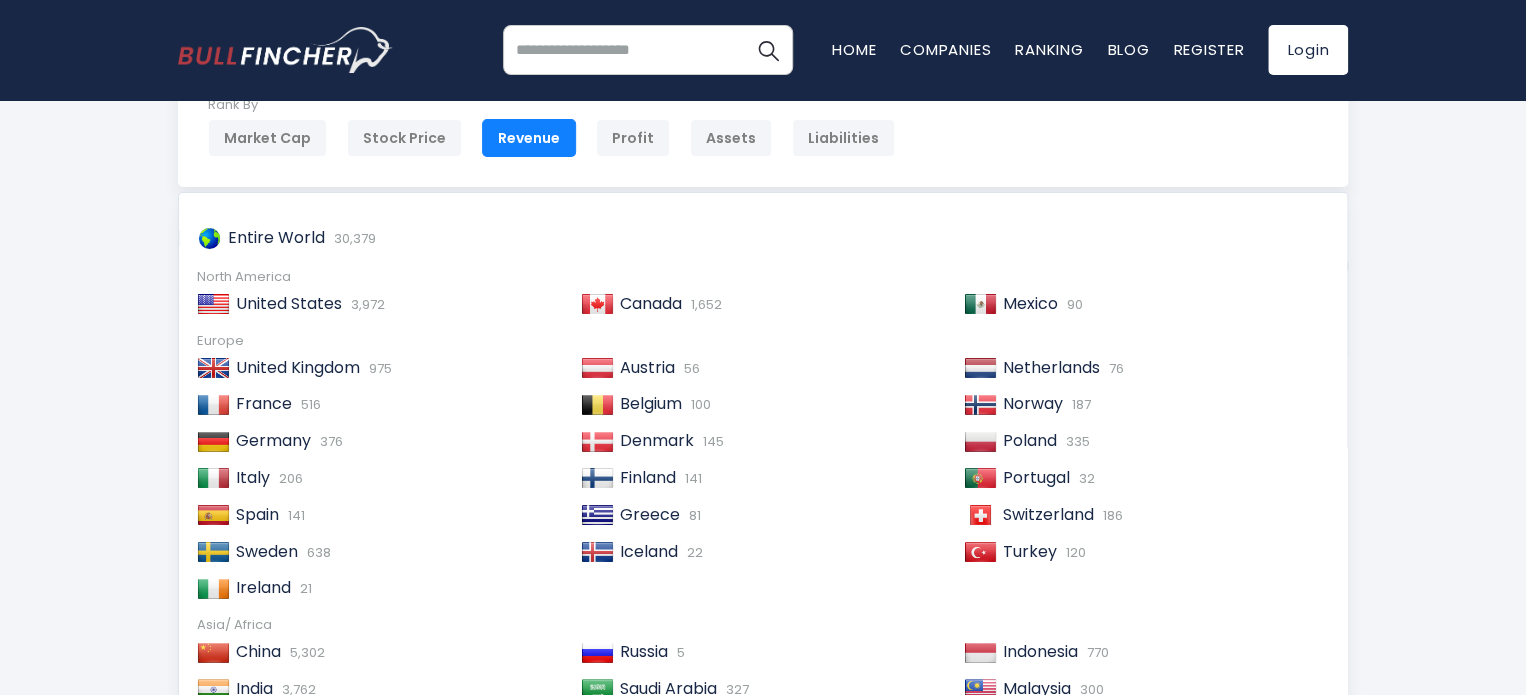 scroll, scrollTop: 160, scrollLeft: 0, axis: vertical 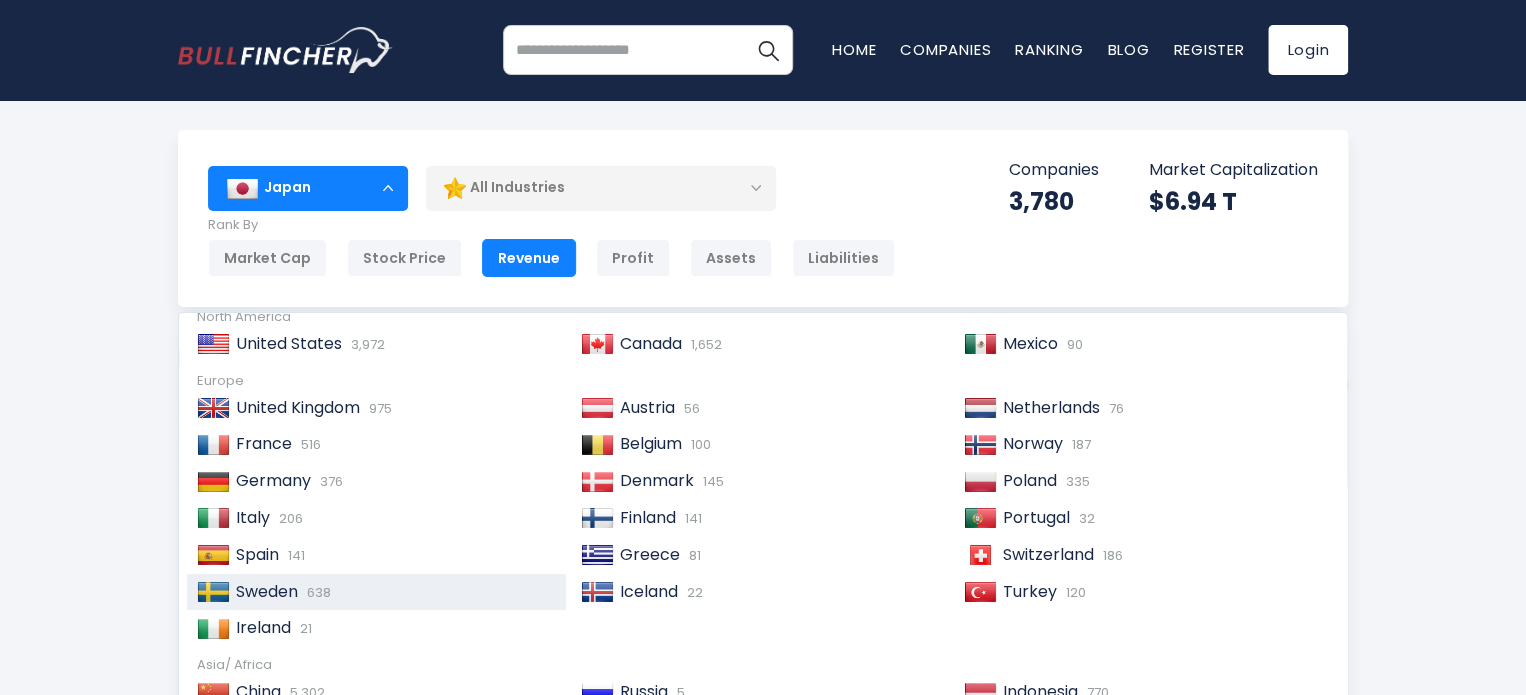 click on "Sweden" at bounding box center [267, 591] 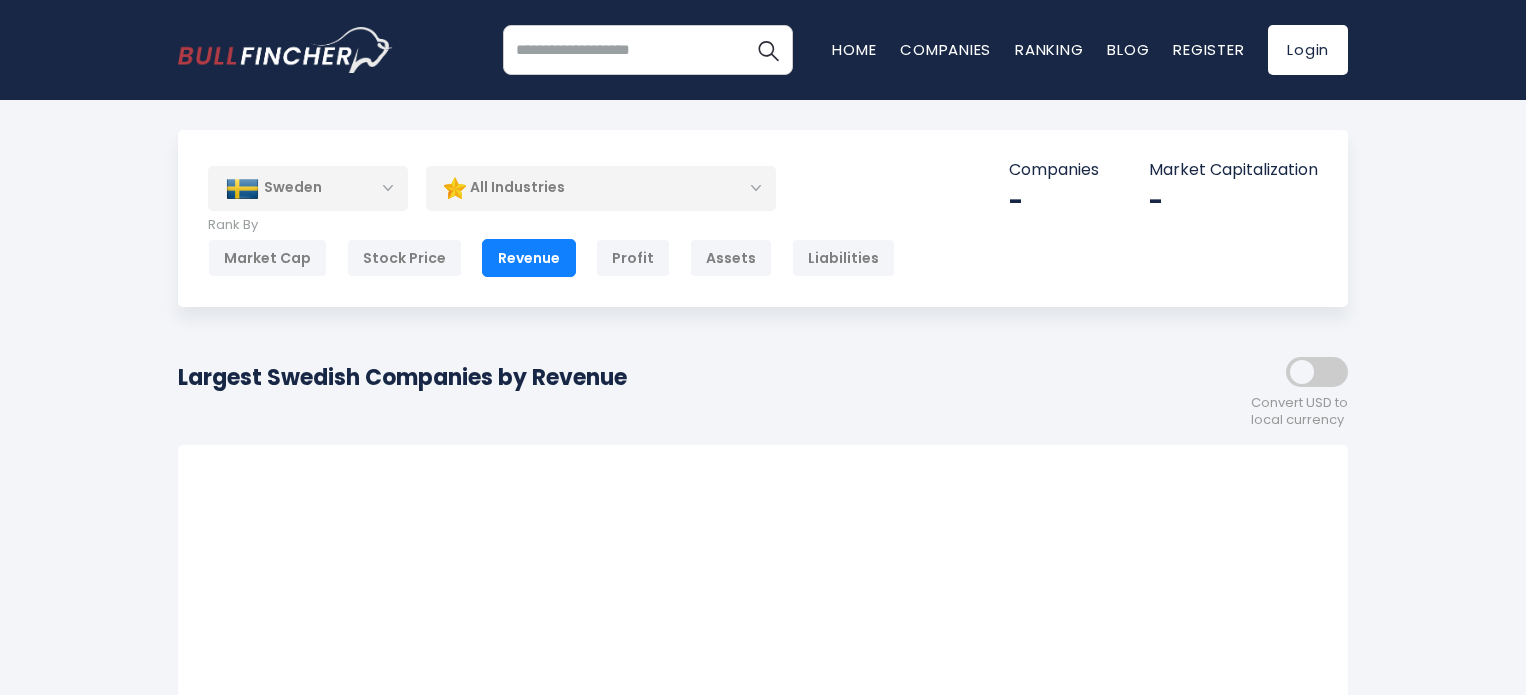 scroll, scrollTop: 0, scrollLeft: 0, axis: both 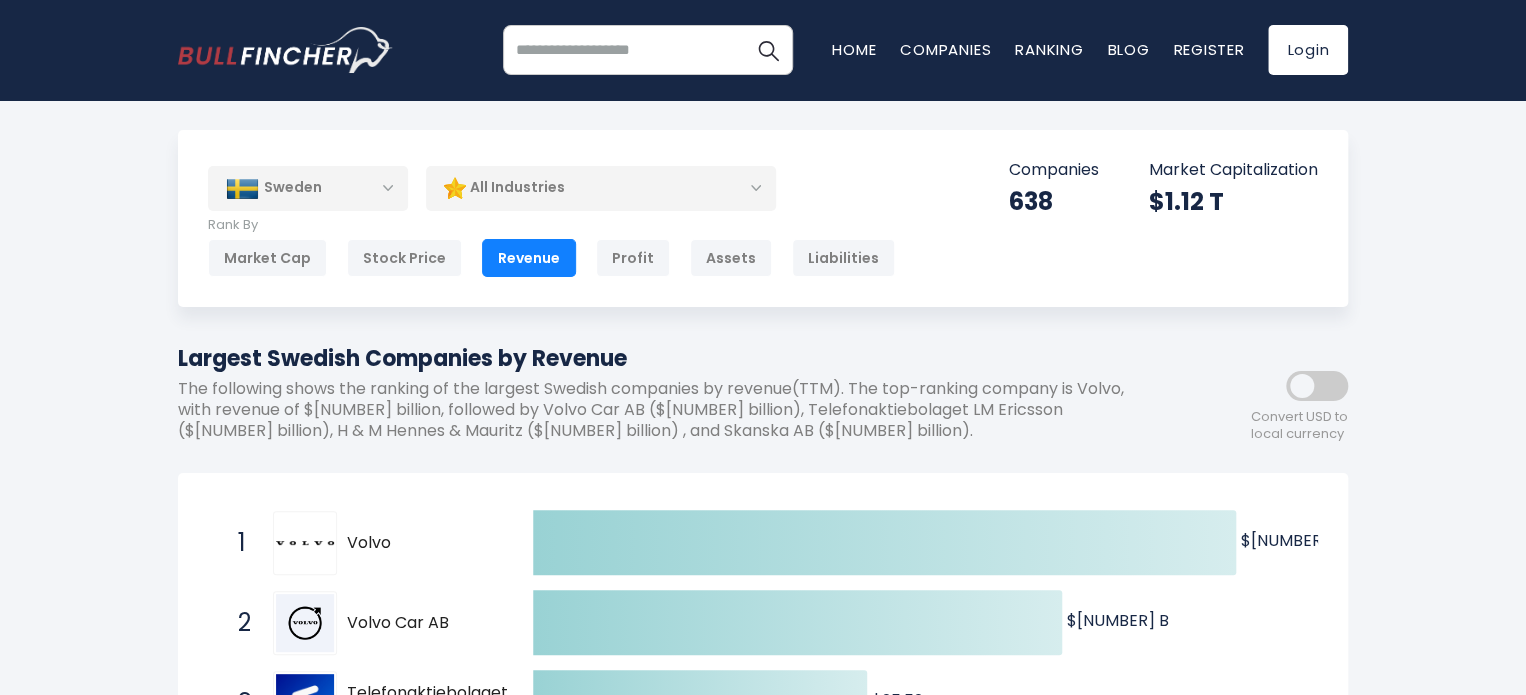 click on "Sweden" at bounding box center [308, 188] 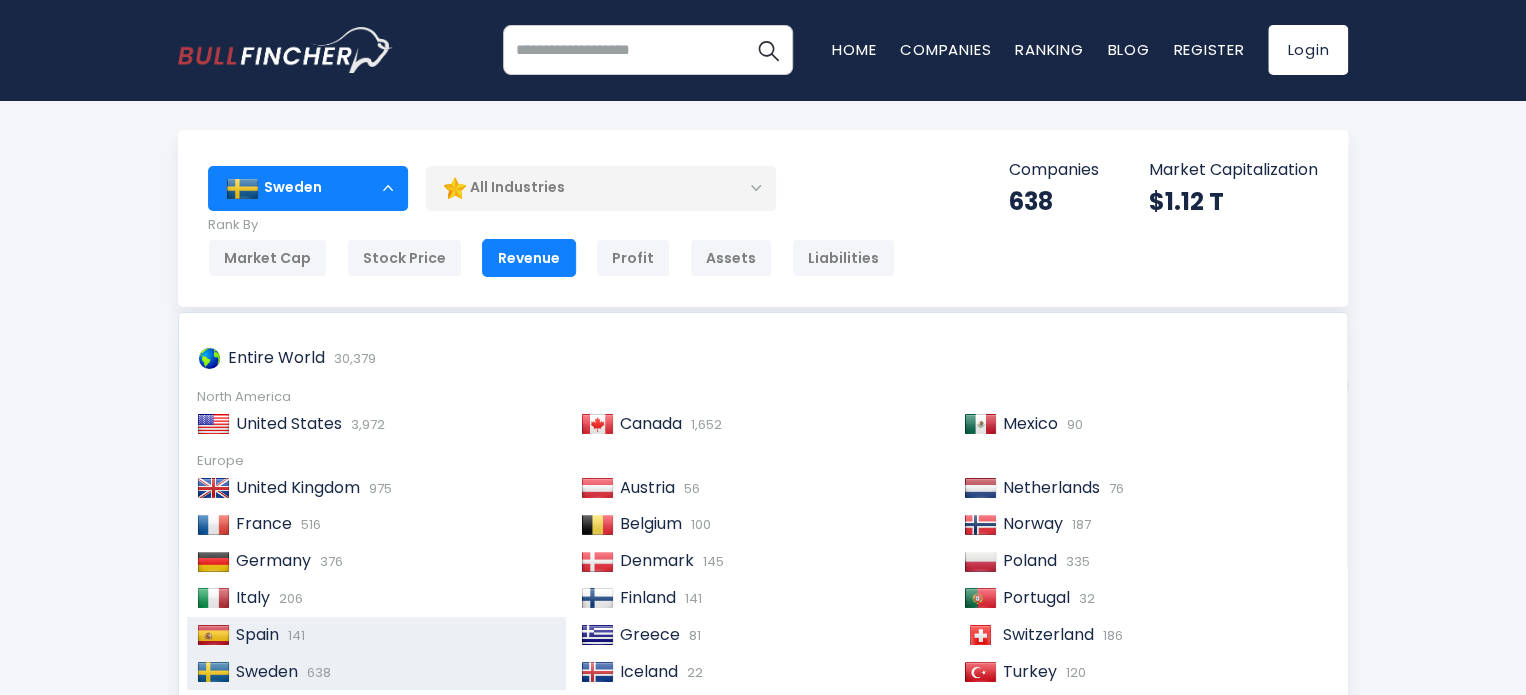click on "Spain   141" at bounding box center [393, 635] 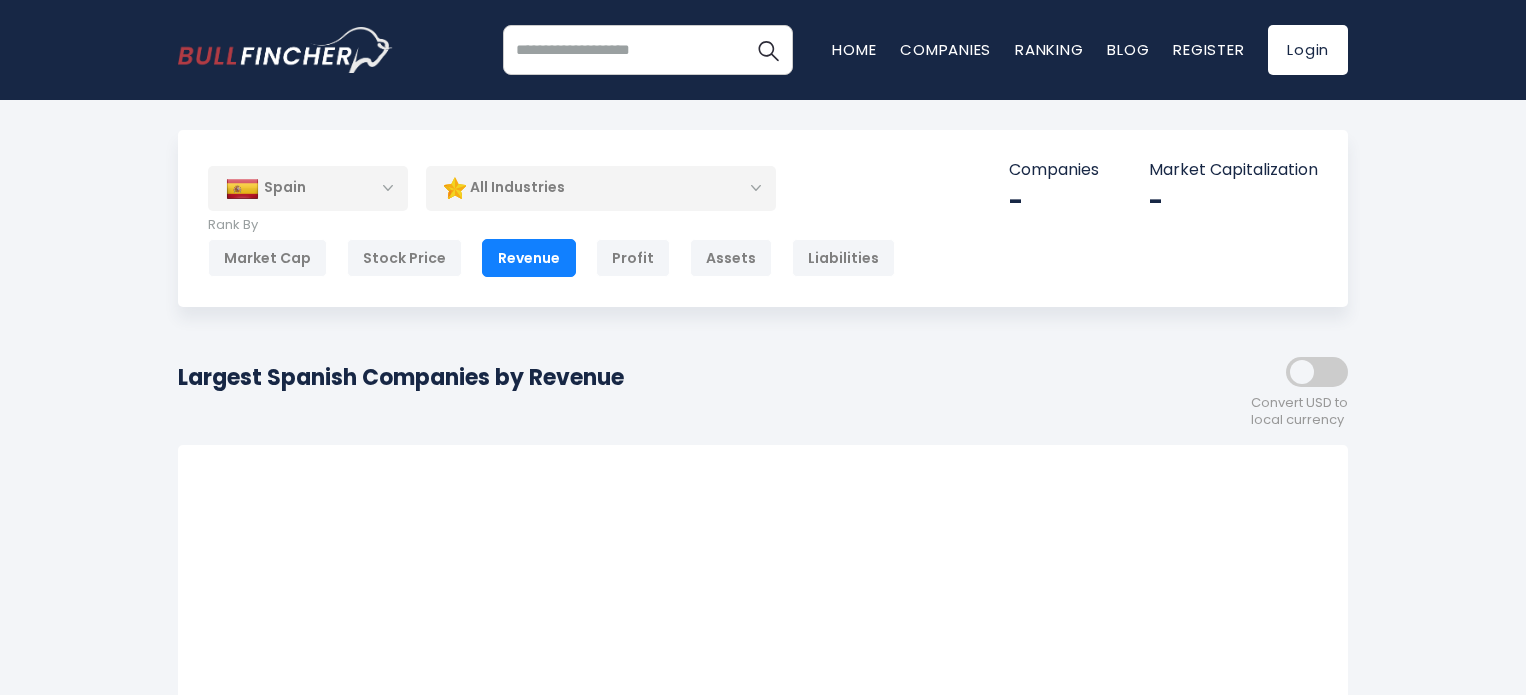 scroll, scrollTop: 0, scrollLeft: 0, axis: both 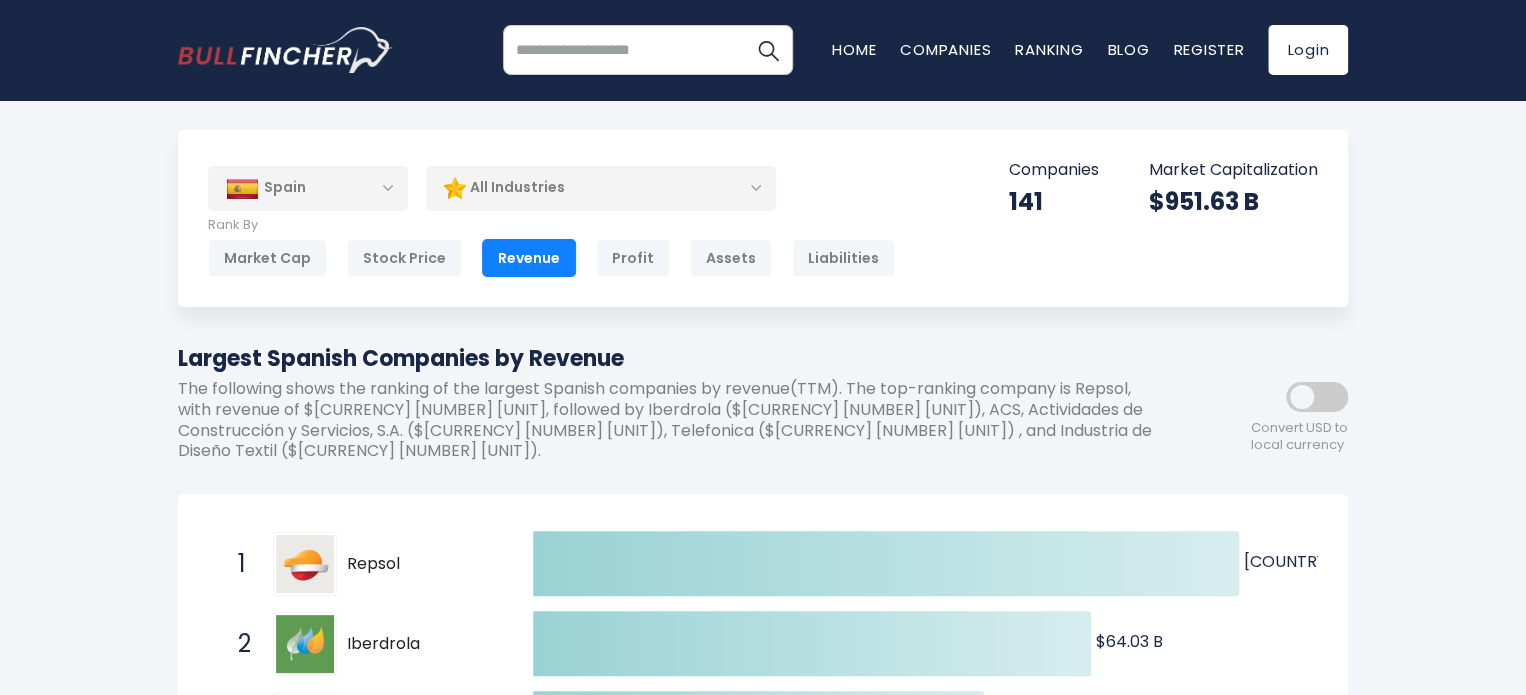click on "Spain" at bounding box center (308, 188) 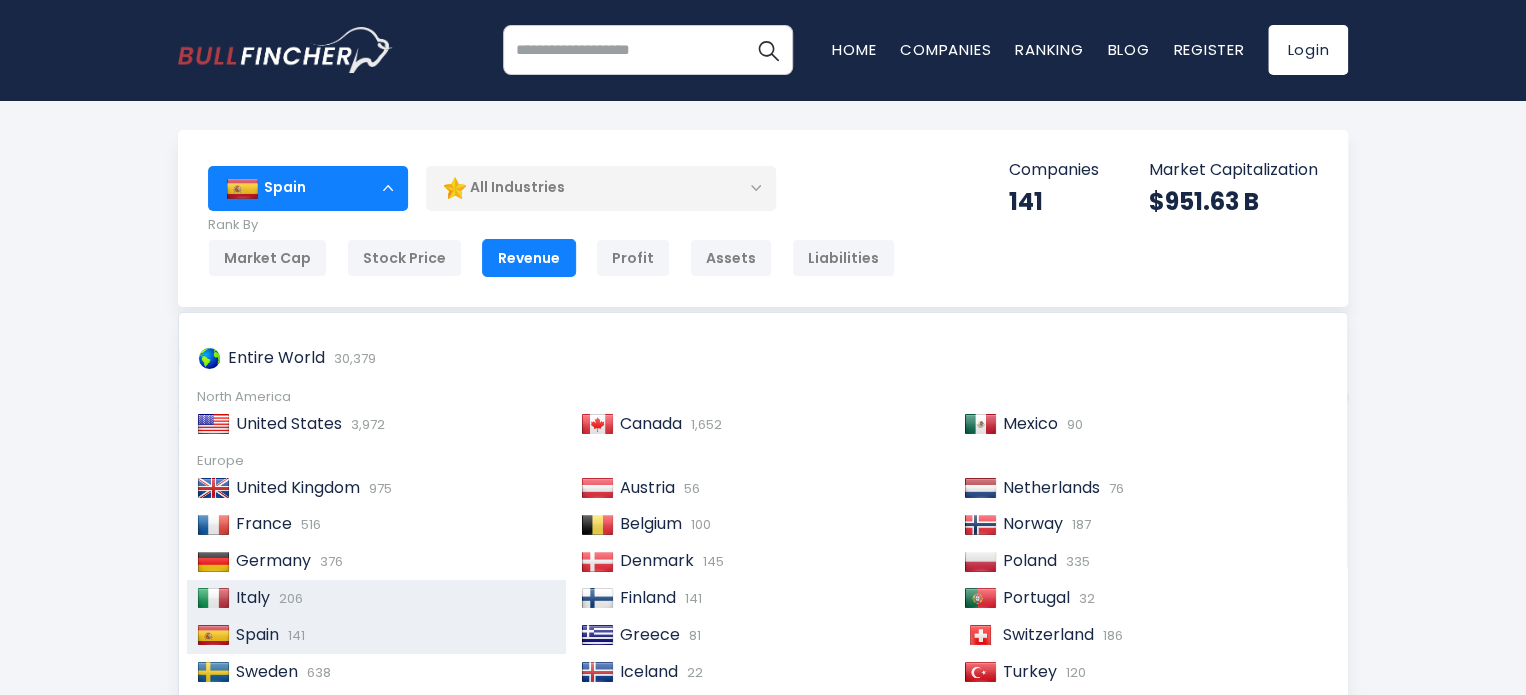 click on "Italy   206" at bounding box center [393, 598] 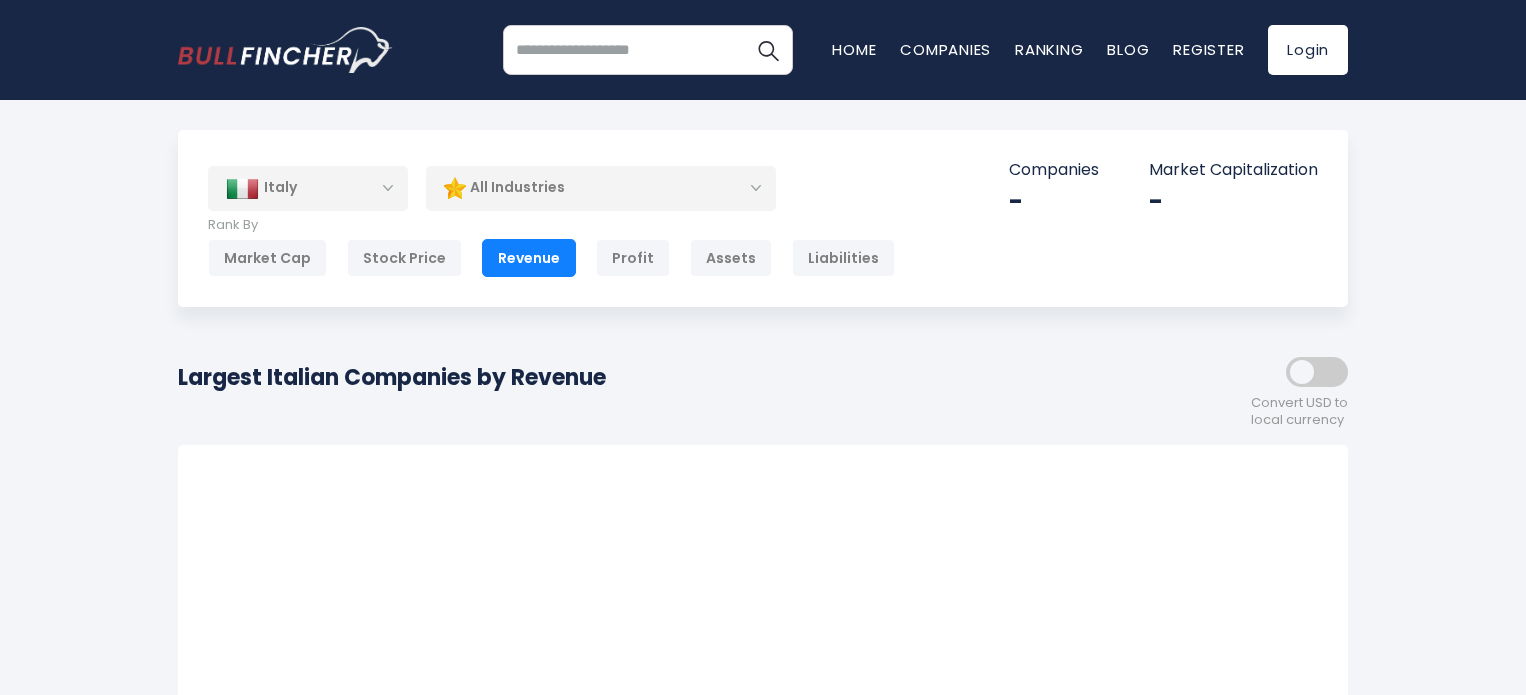 scroll, scrollTop: 0, scrollLeft: 0, axis: both 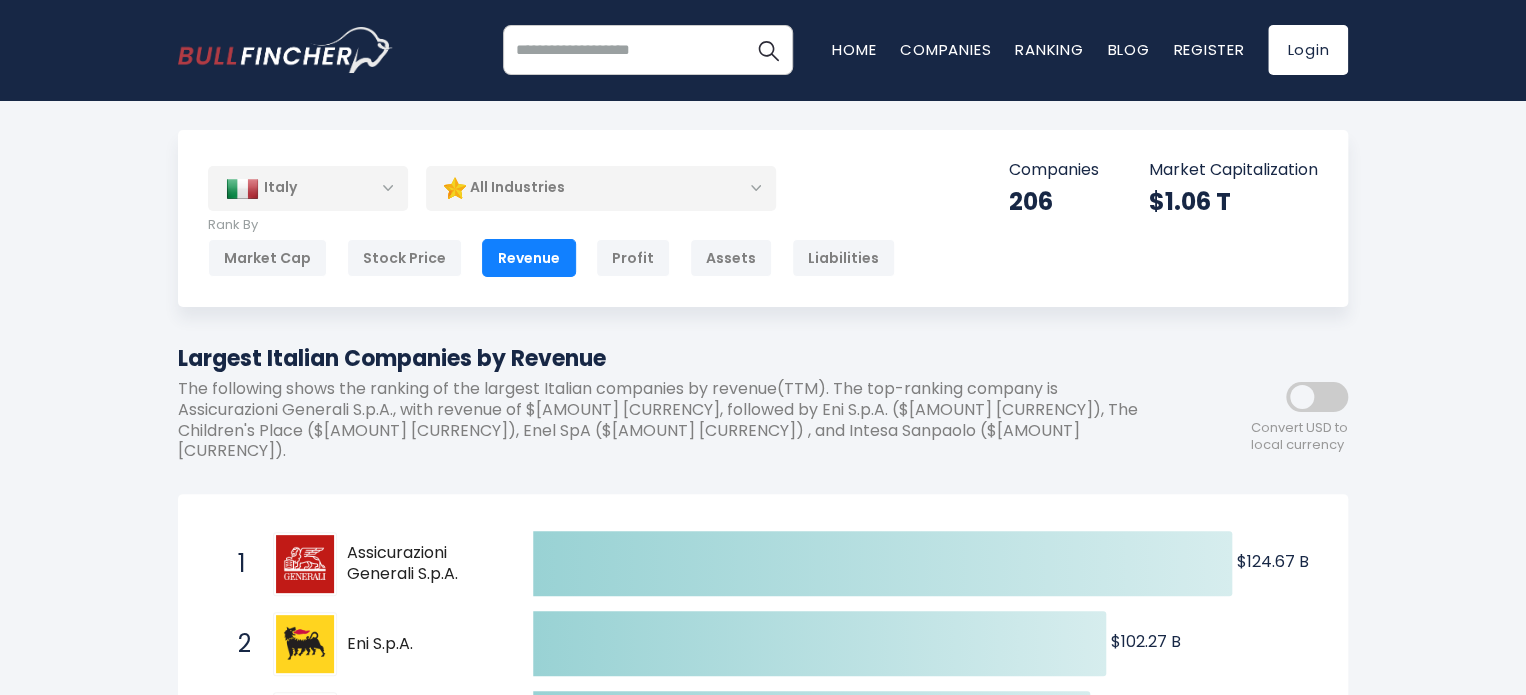 click on "Italy" at bounding box center (308, 188) 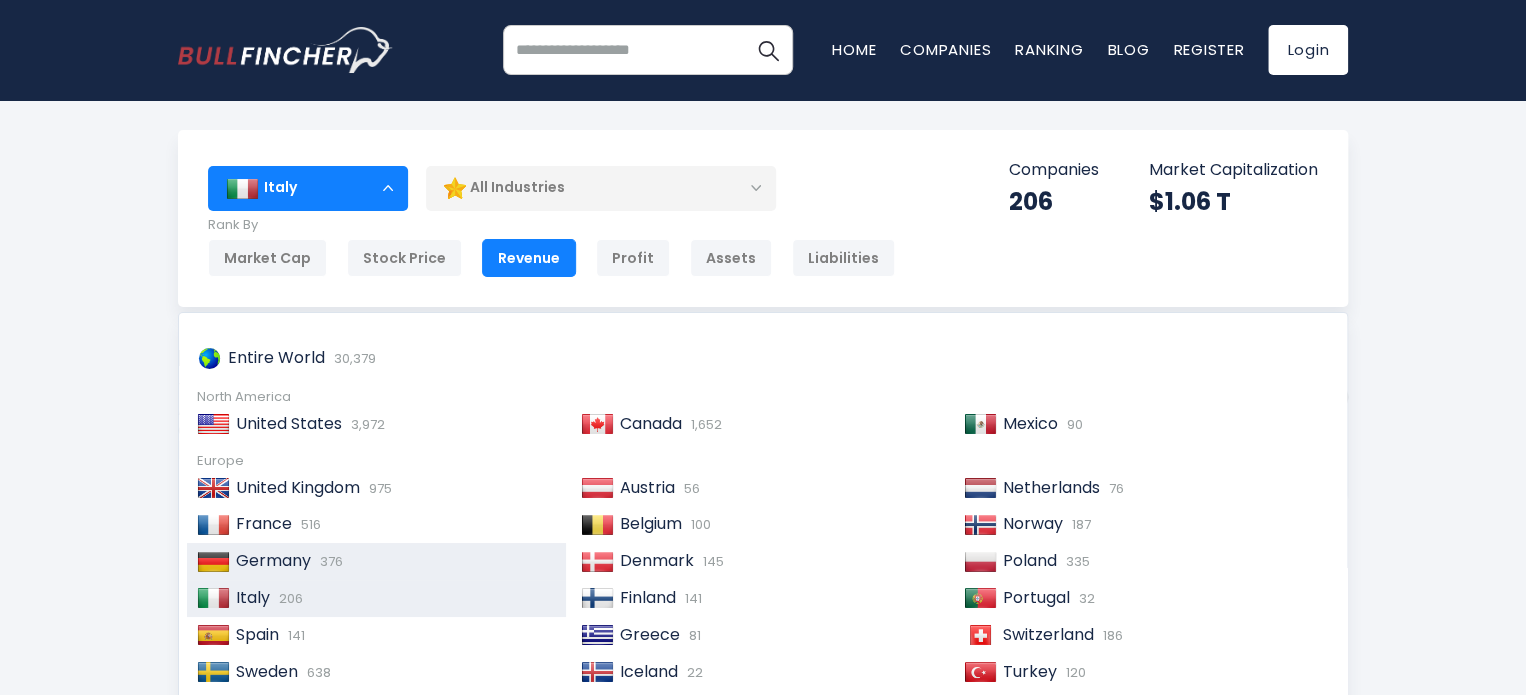click on "Germany   376" at bounding box center [393, 561] 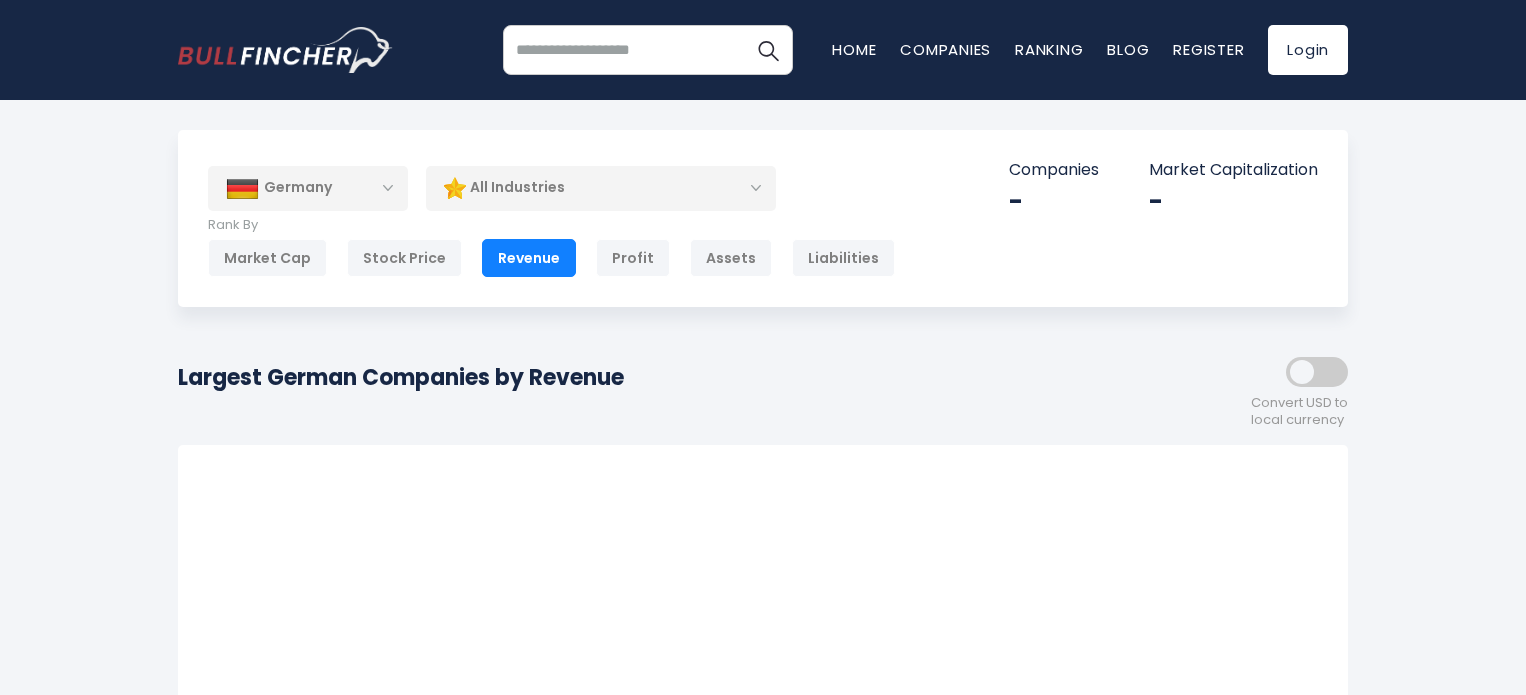 scroll, scrollTop: 0, scrollLeft: 0, axis: both 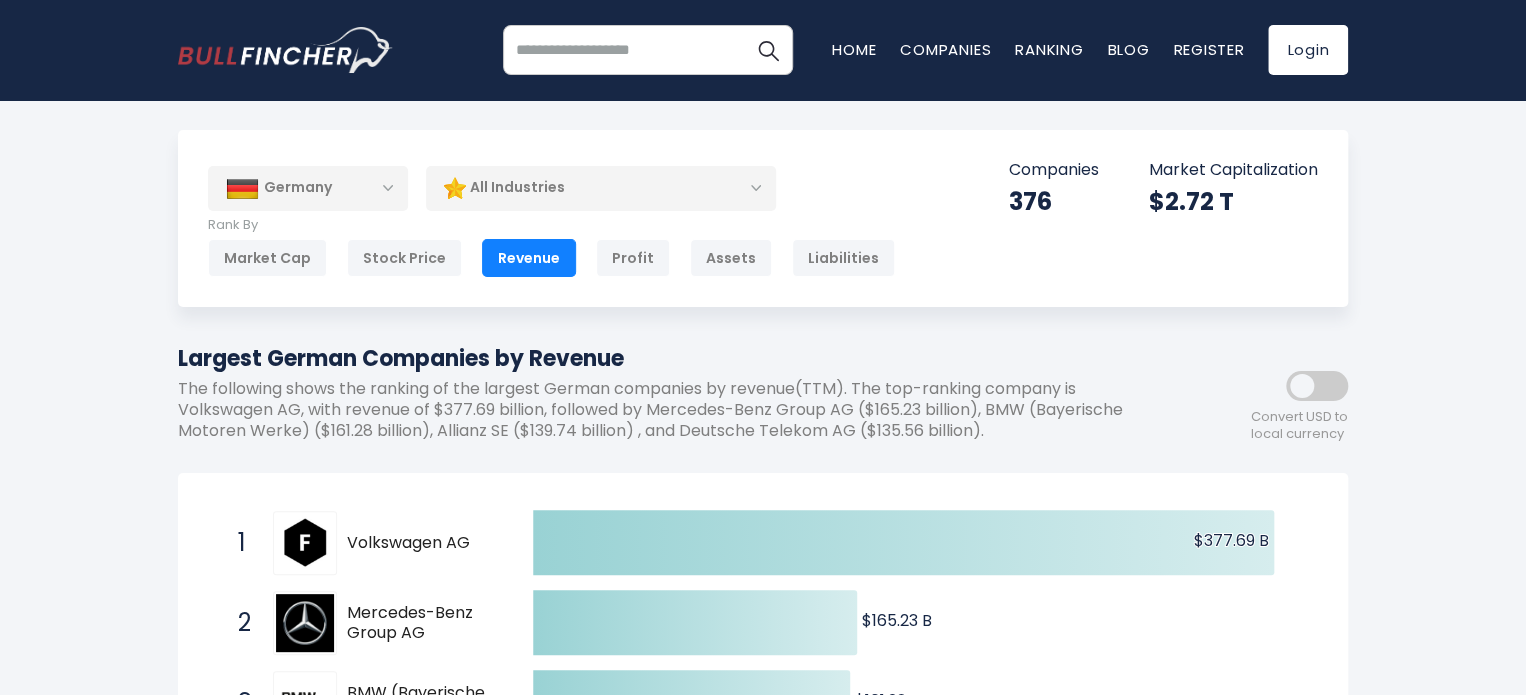 click on "Germany" at bounding box center (308, 188) 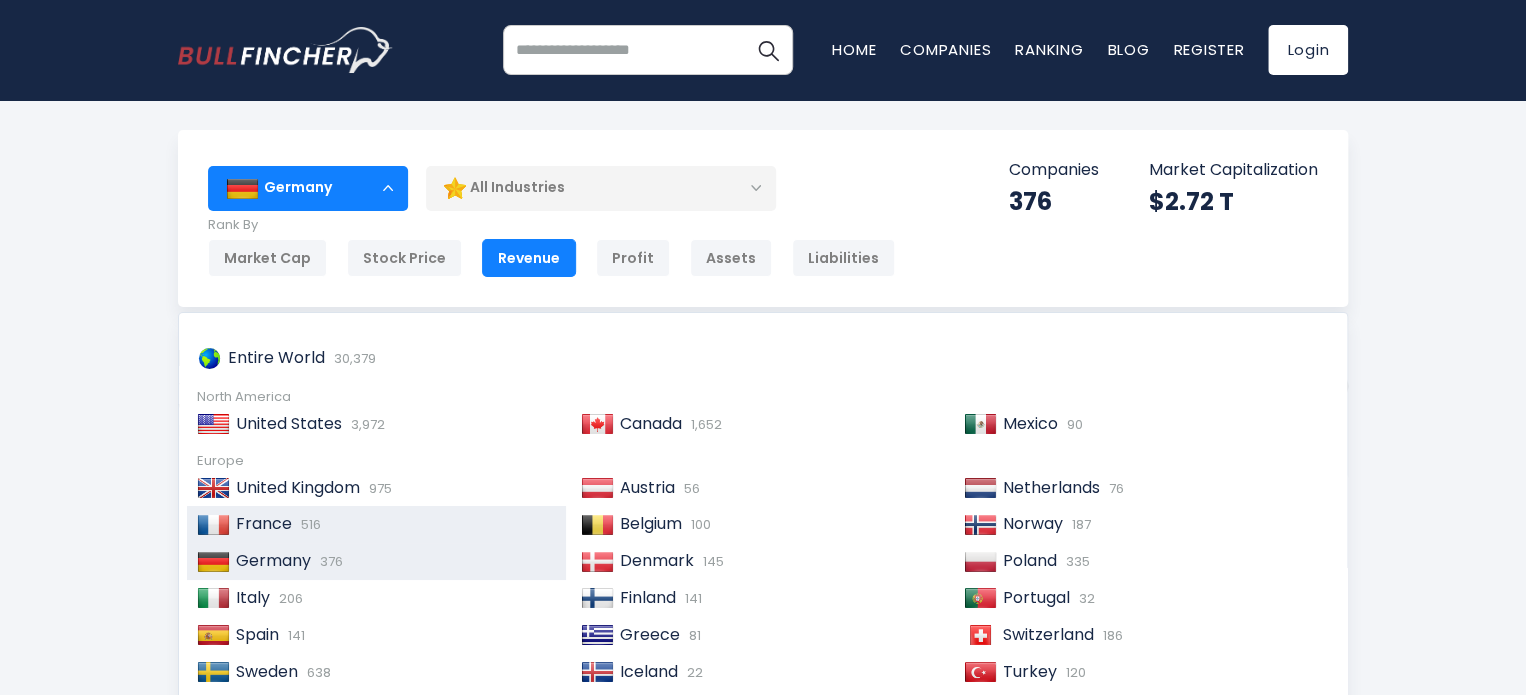 click on "France   516" at bounding box center (393, 524) 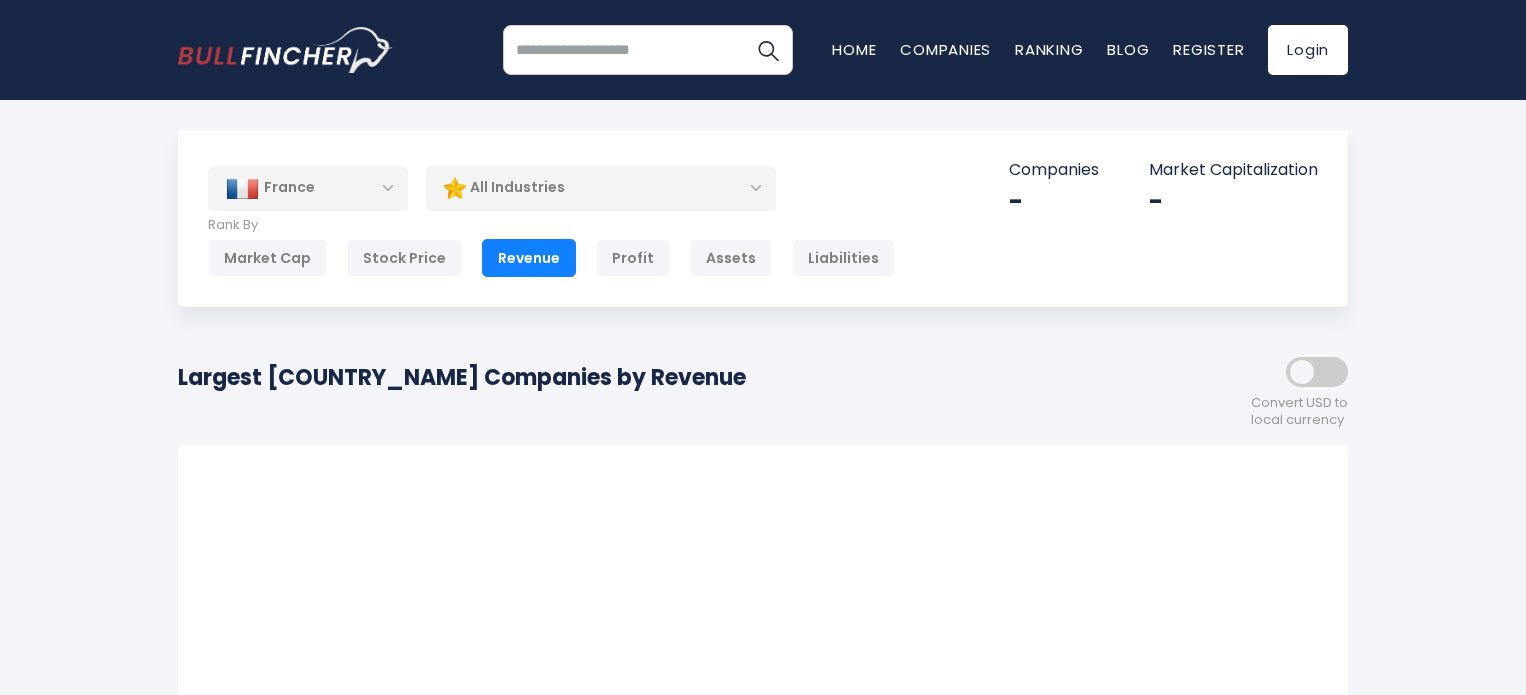 scroll, scrollTop: 0, scrollLeft: 0, axis: both 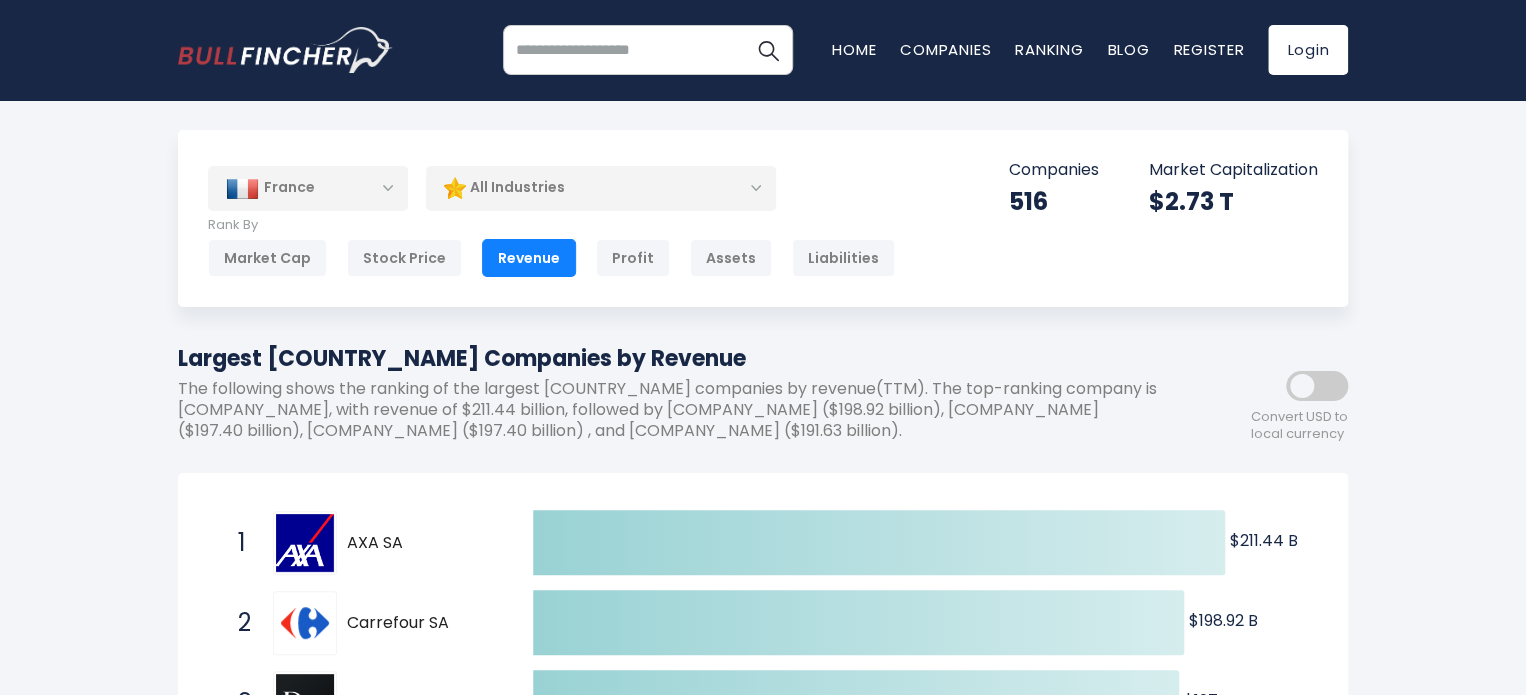 click on "France" at bounding box center (308, 188) 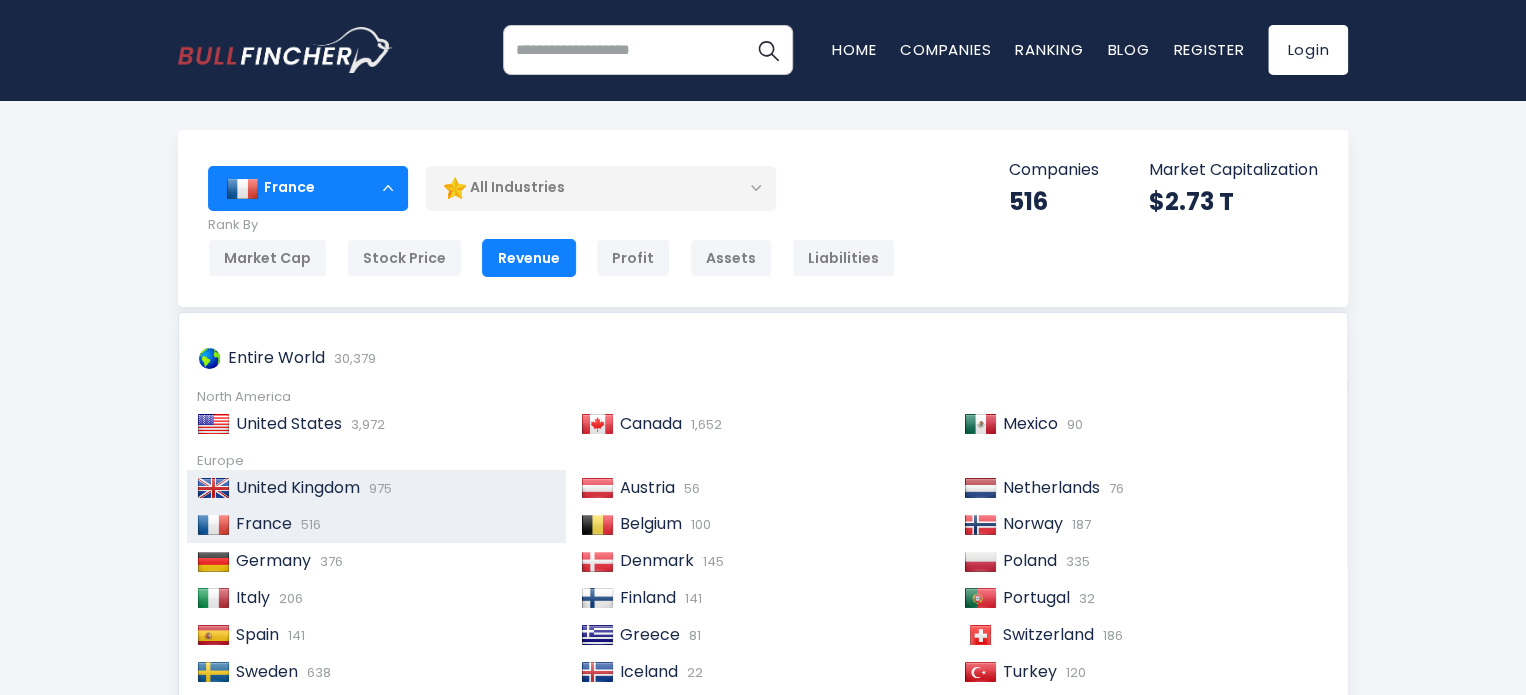 click on "United Kingdom   975" at bounding box center [393, 488] 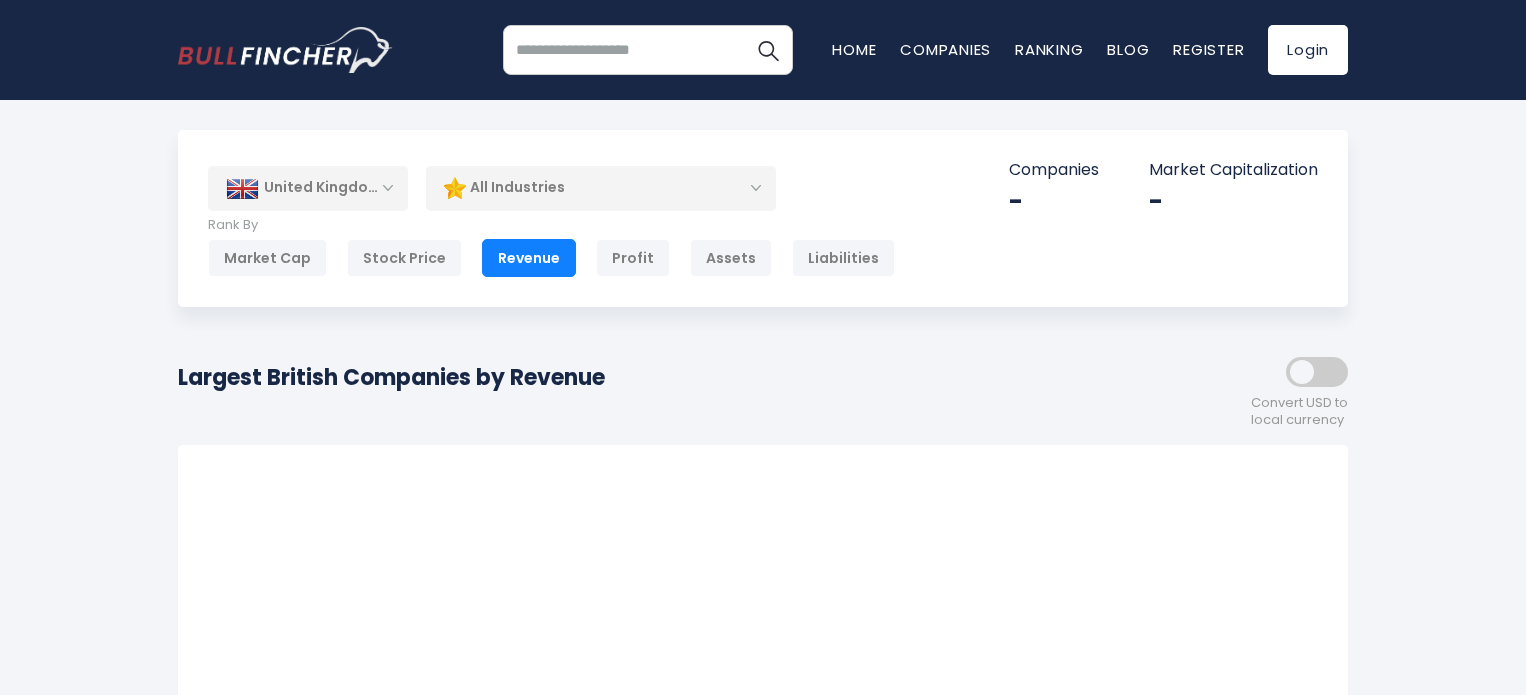scroll, scrollTop: 0, scrollLeft: 0, axis: both 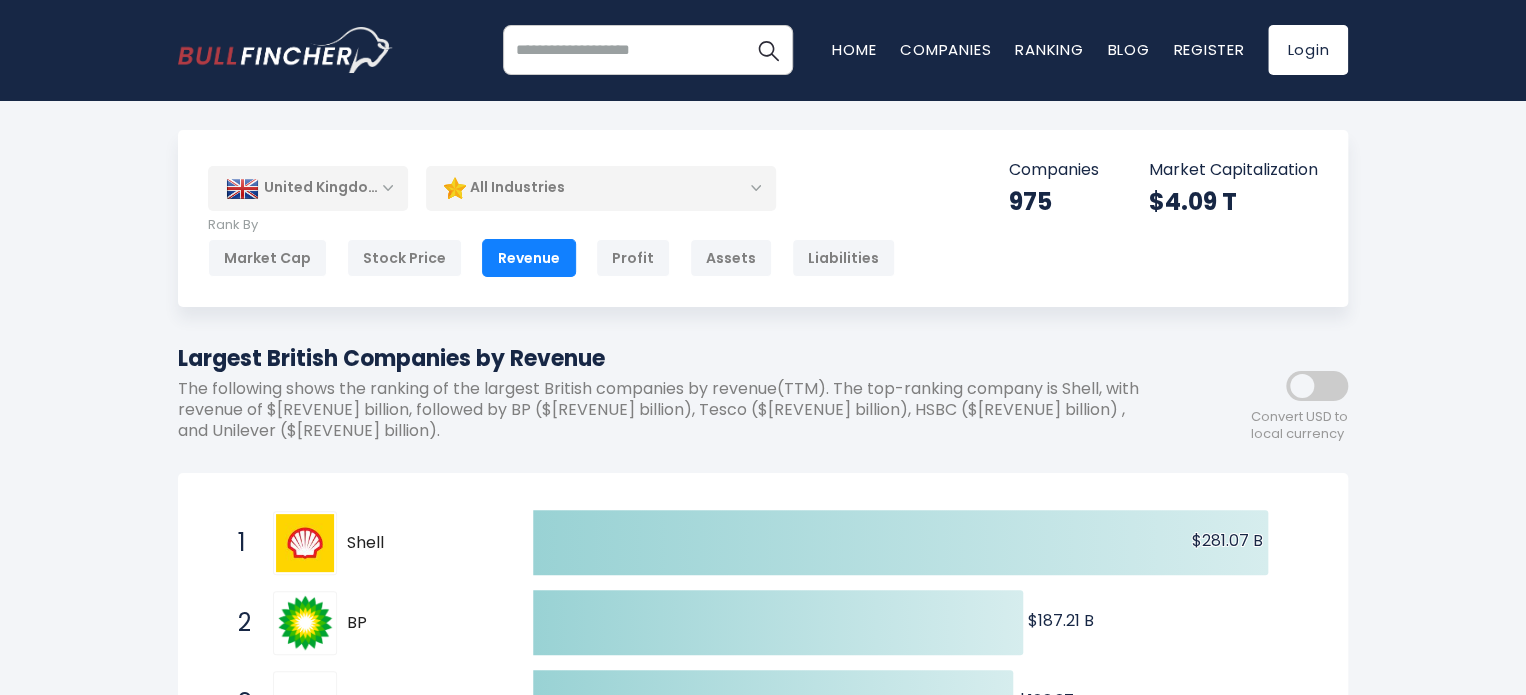 click on "United Kingdom" at bounding box center (308, 188) 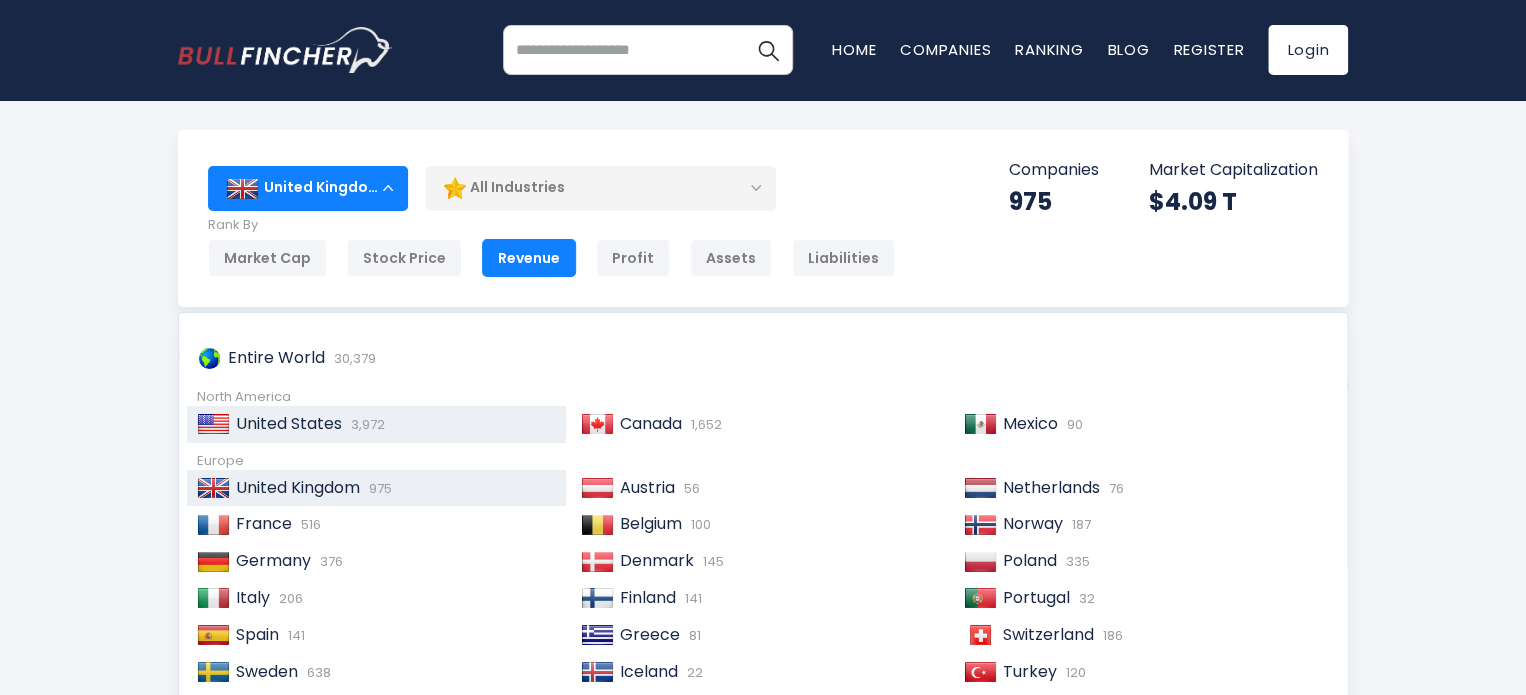 click on "3,972" at bounding box center (365, 424) 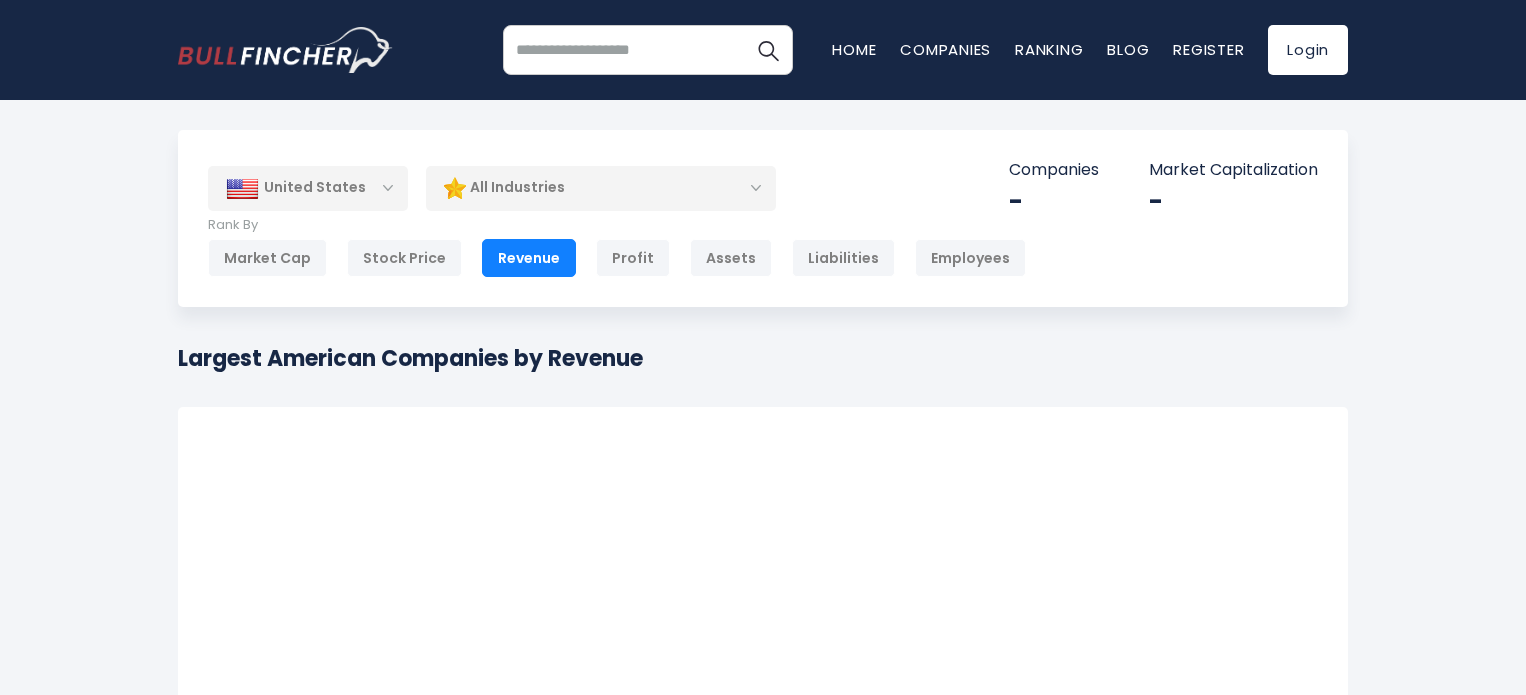 scroll, scrollTop: 0, scrollLeft: 0, axis: both 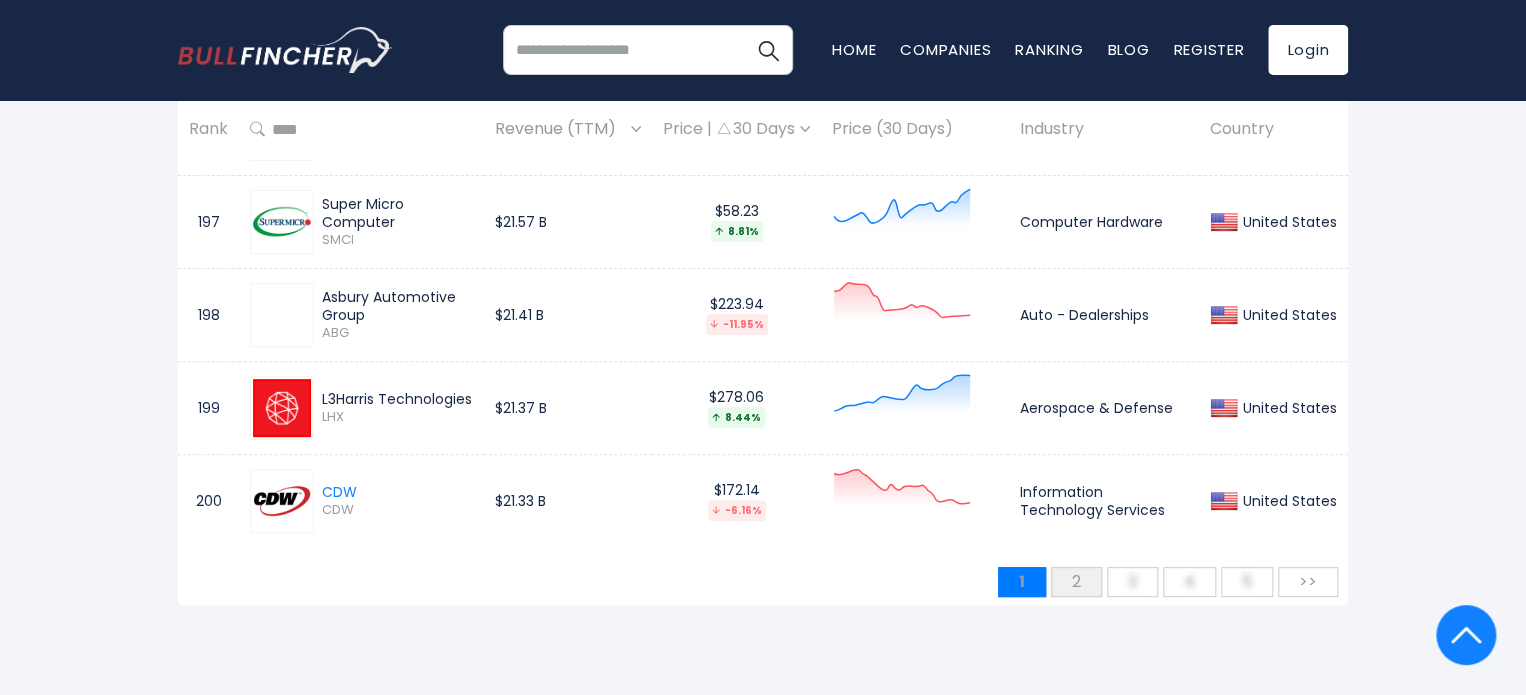 click on "2" at bounding box center (1076, 581) 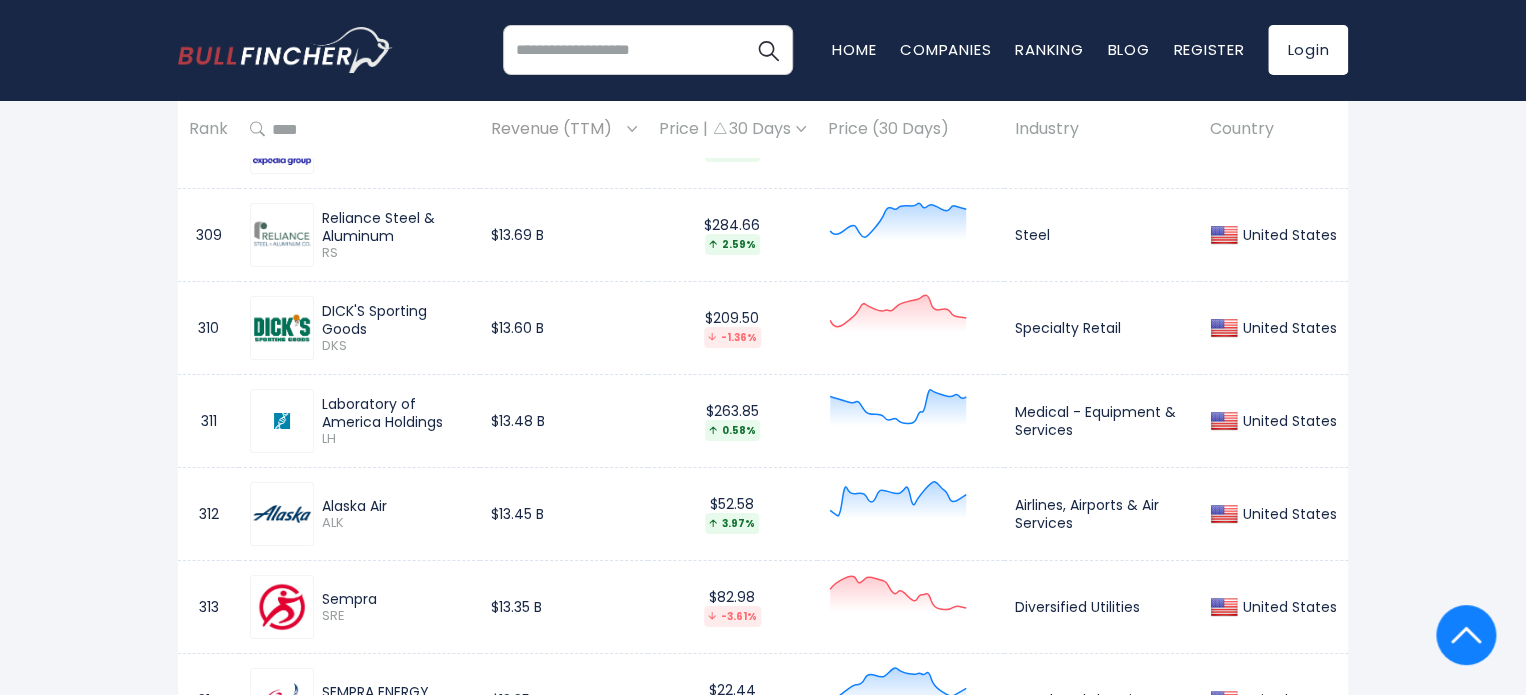 scroll, scrollTop: 11008, scrollLeft: 0, axis: vertical 